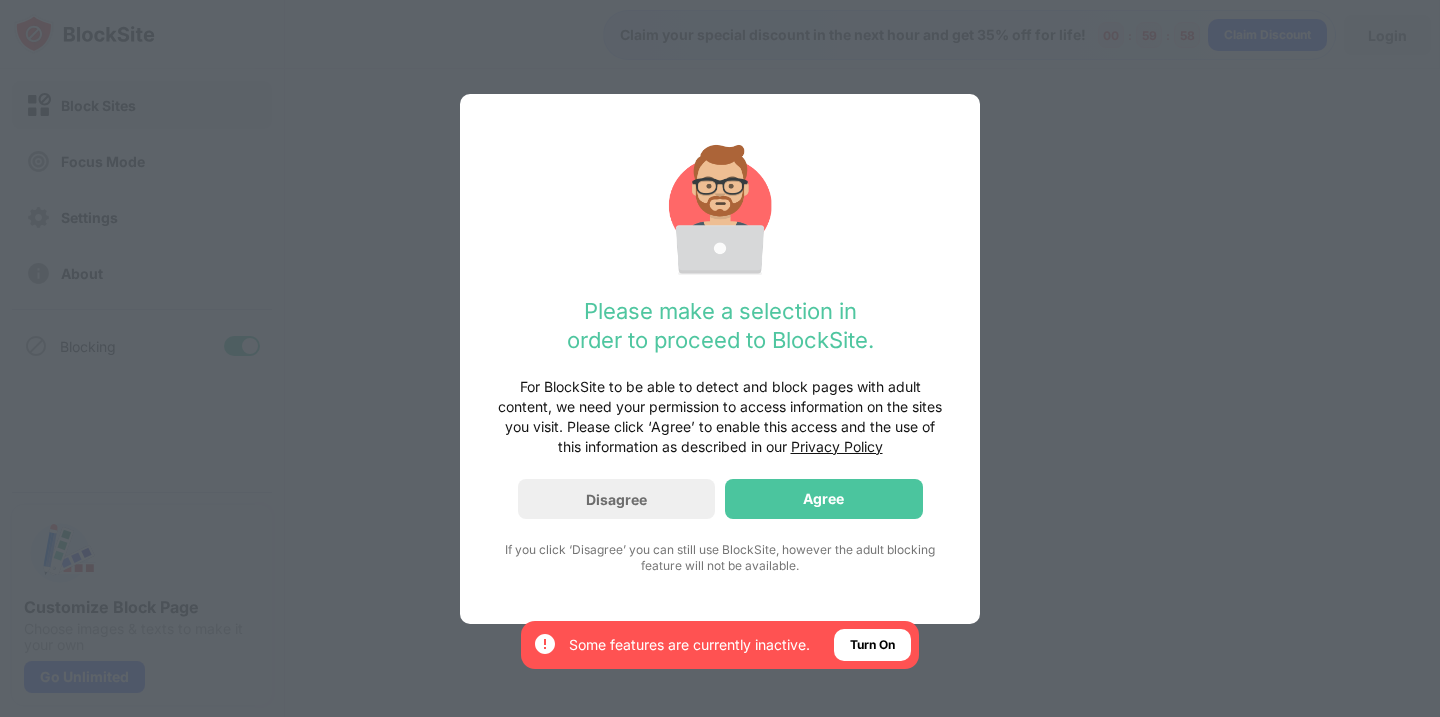 scroll, scrollTop: 0, scrollLeft: 0, axis: both 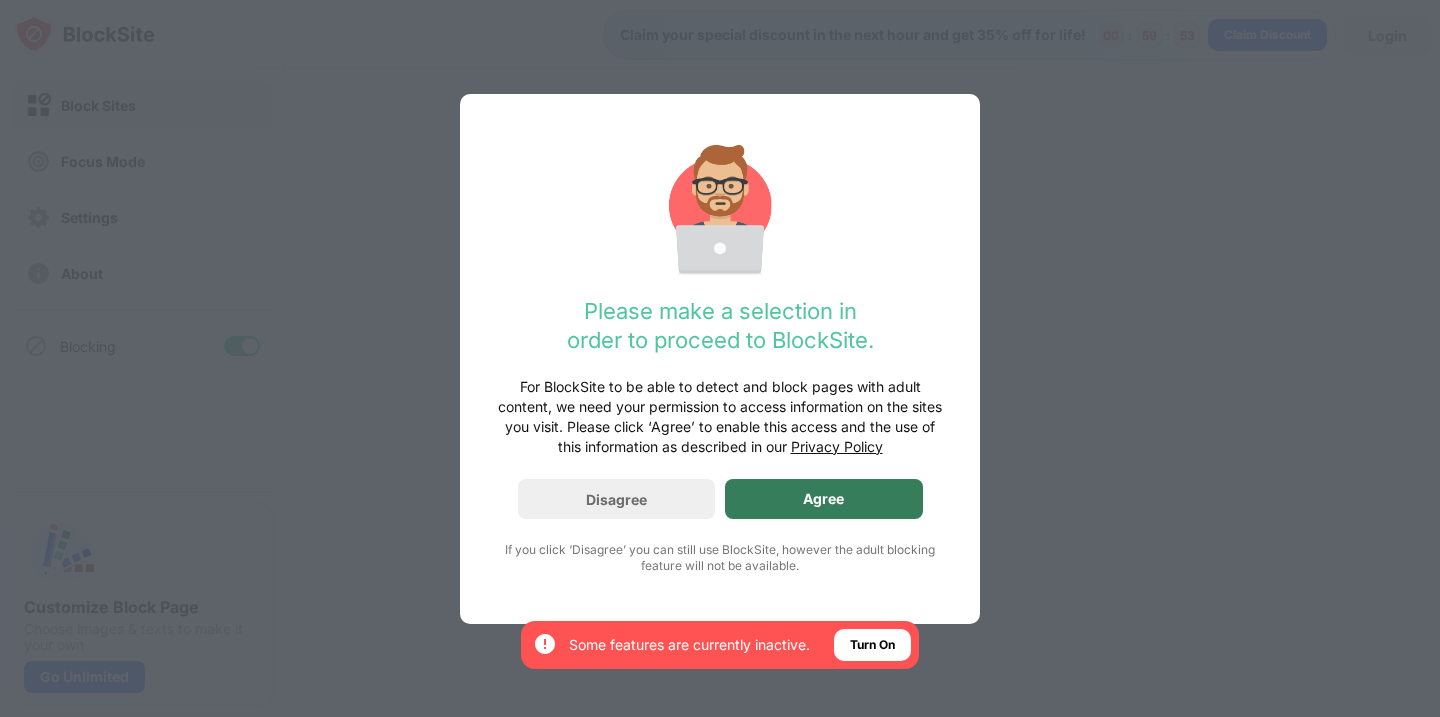click on "Agree" at bounding box center [824, 499] 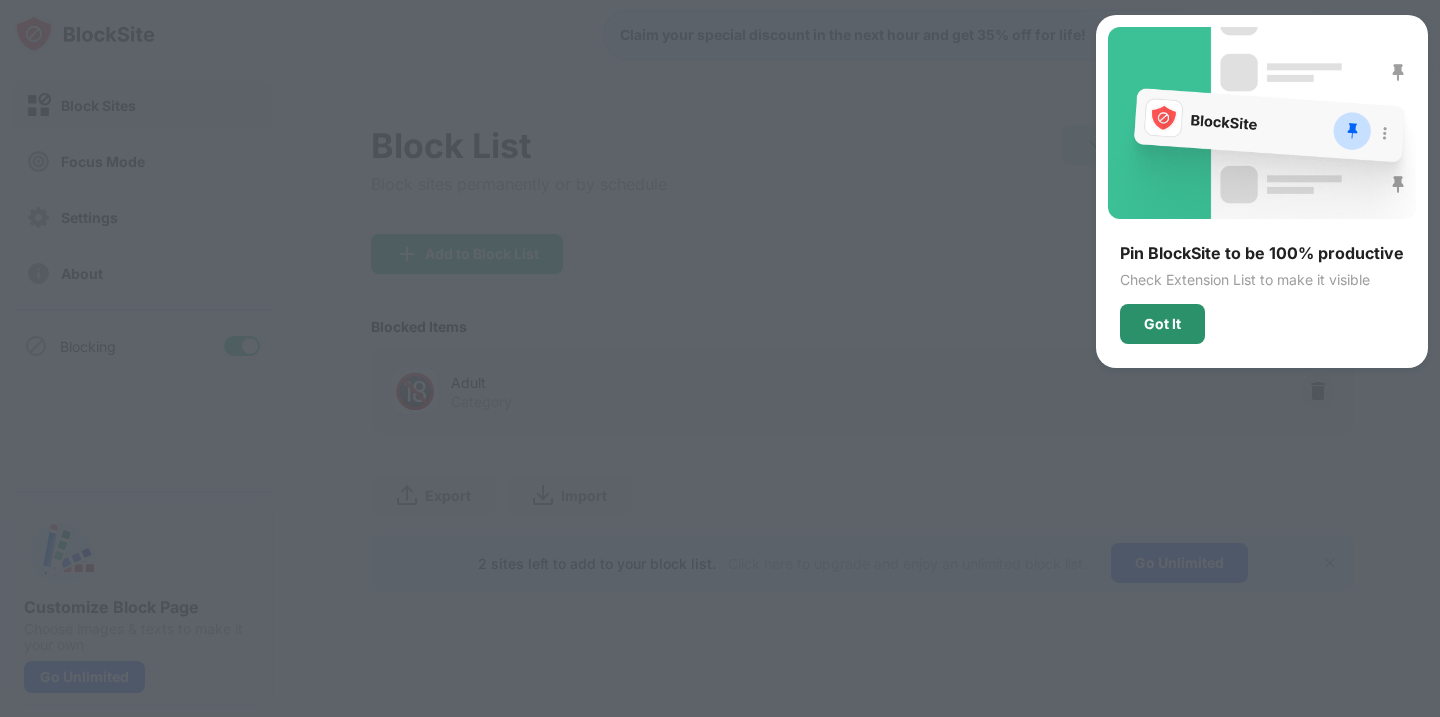 click on "Got It" at bounding box center [1162, 324] 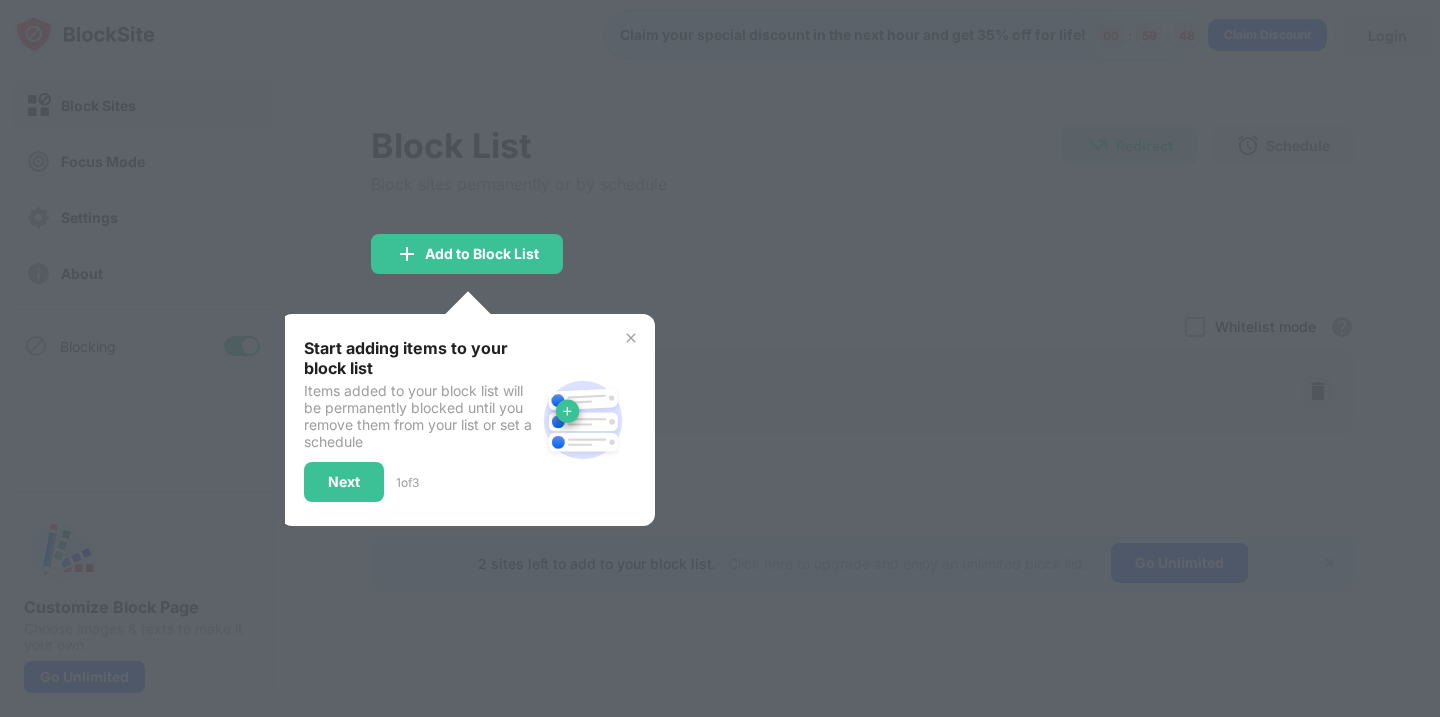 click at bounding box center [631, 338] 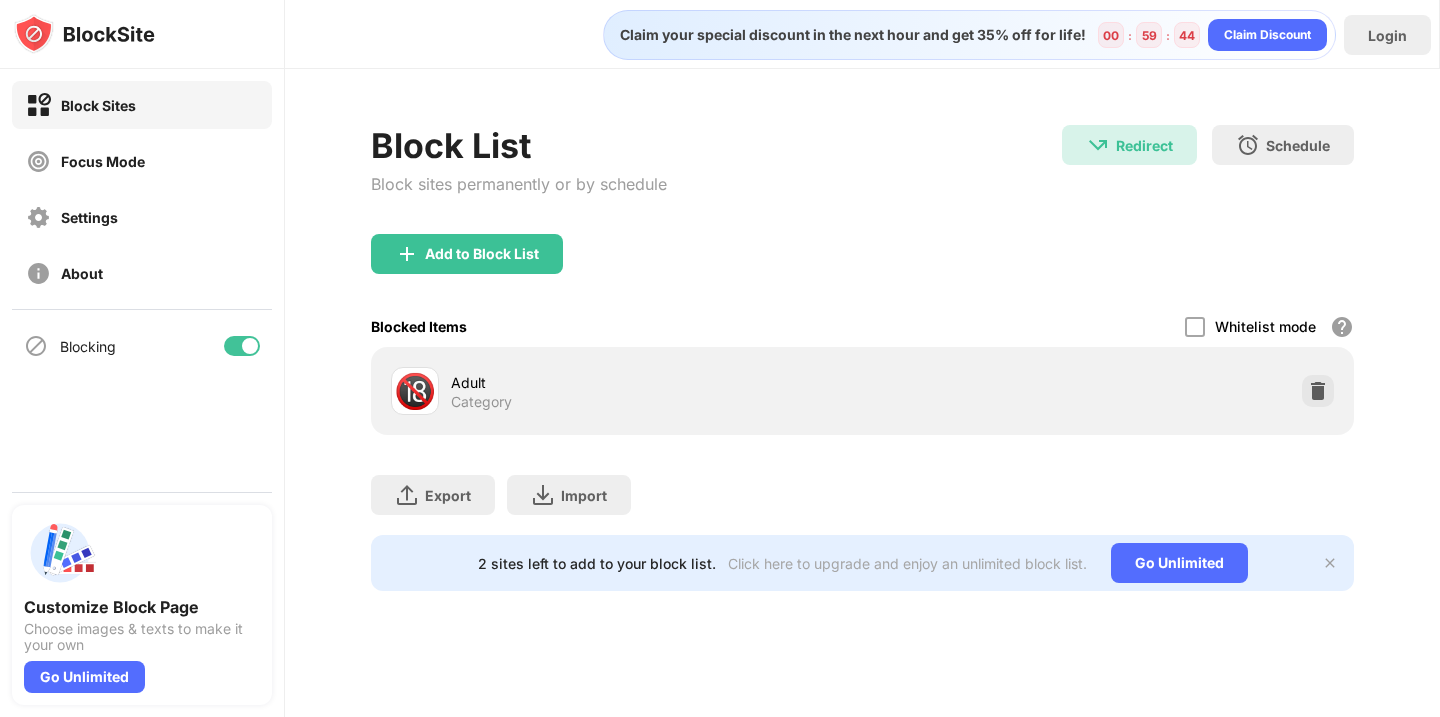 scroll, scrollTop: 0, scrollLeft: 0, axis: both 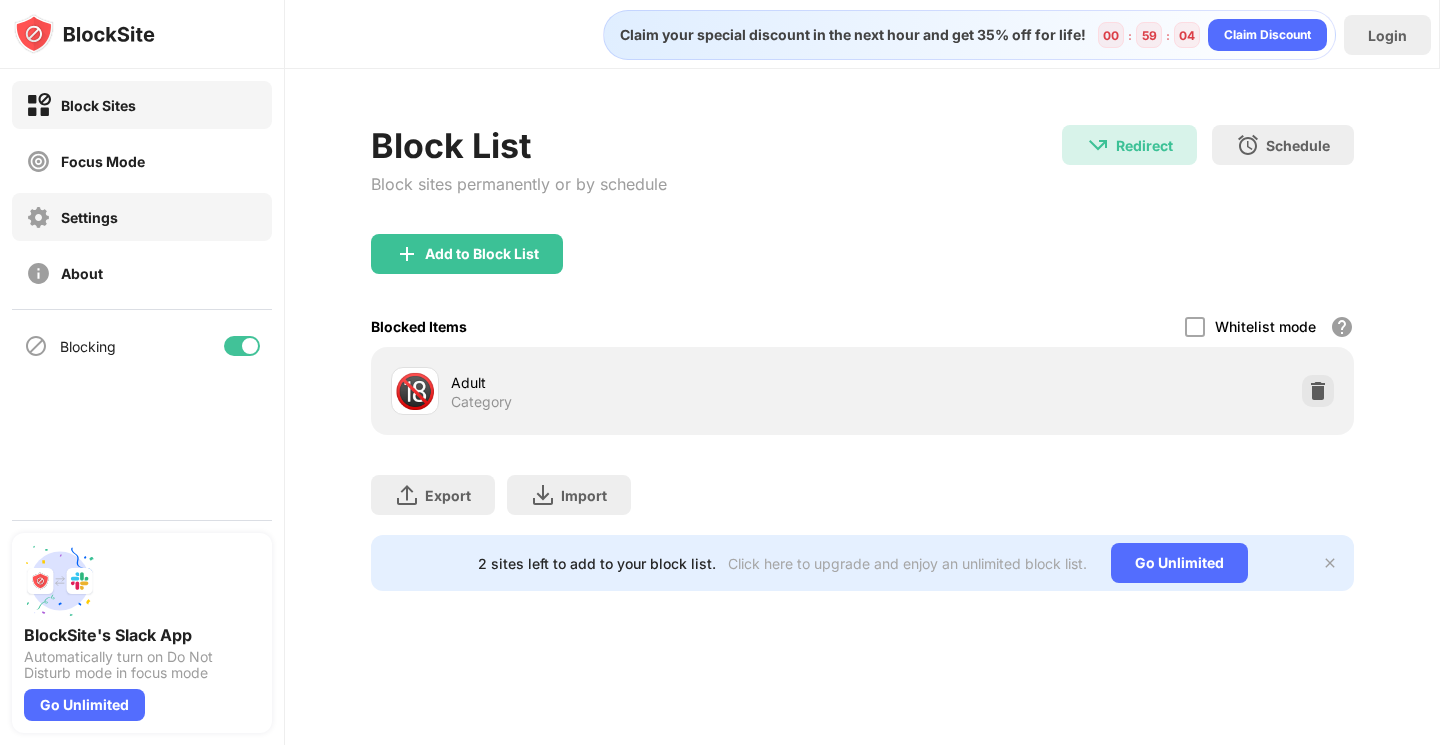 click on "Settings" at bounding box center [142, 217] 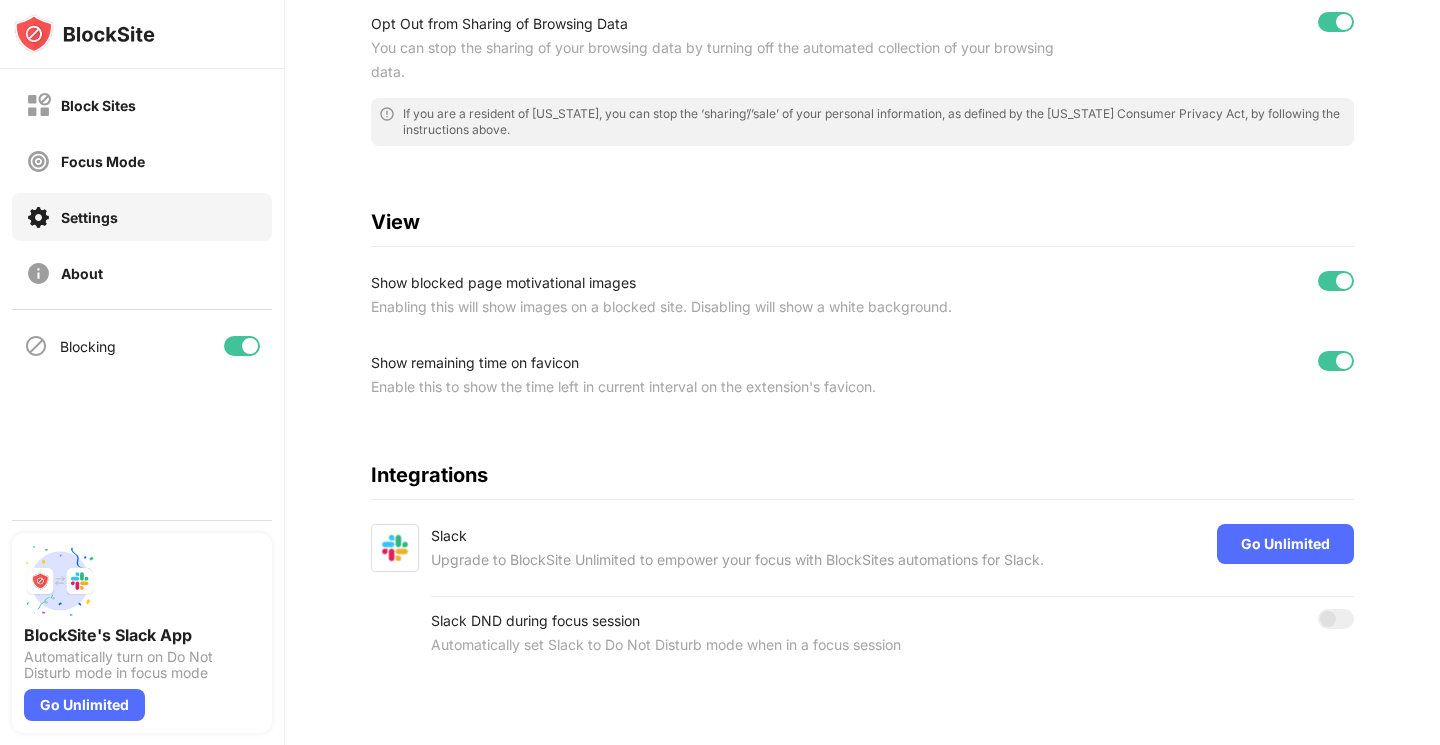 scroll, scrollTop: 351, scrollLeft: 0, axis: vertical 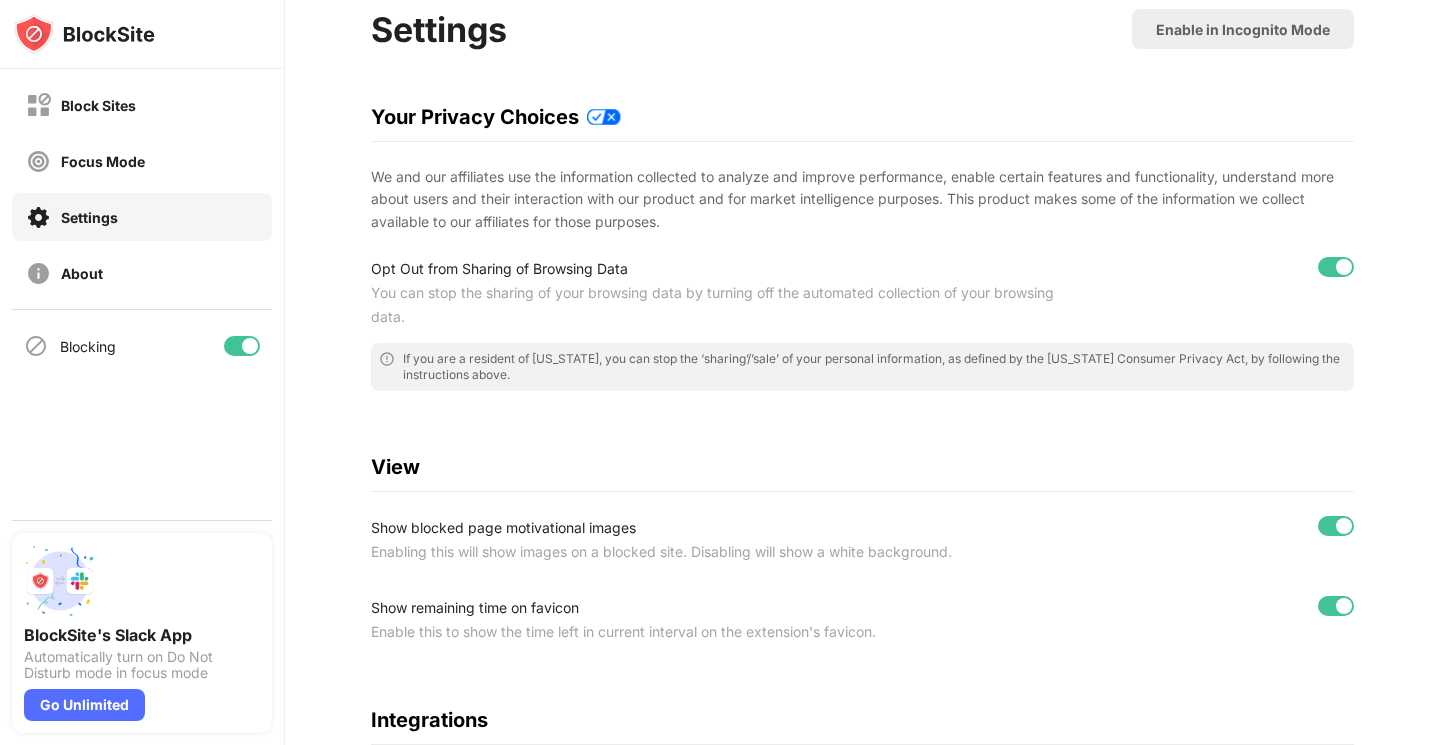 click on "Block Sites Focus Mode Settings About" at bounding box center (142, 189) 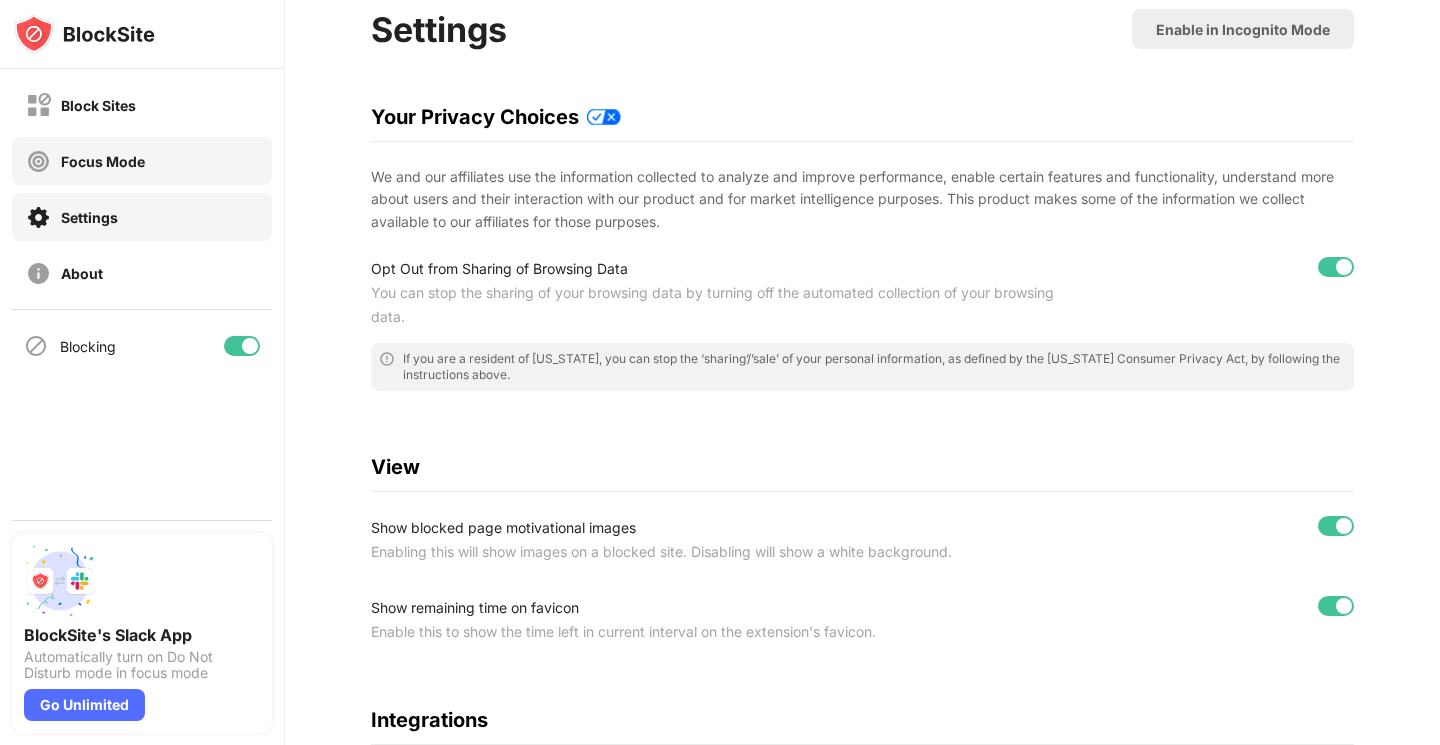 click on "Focus Mode" at bounding box center [85, 161] 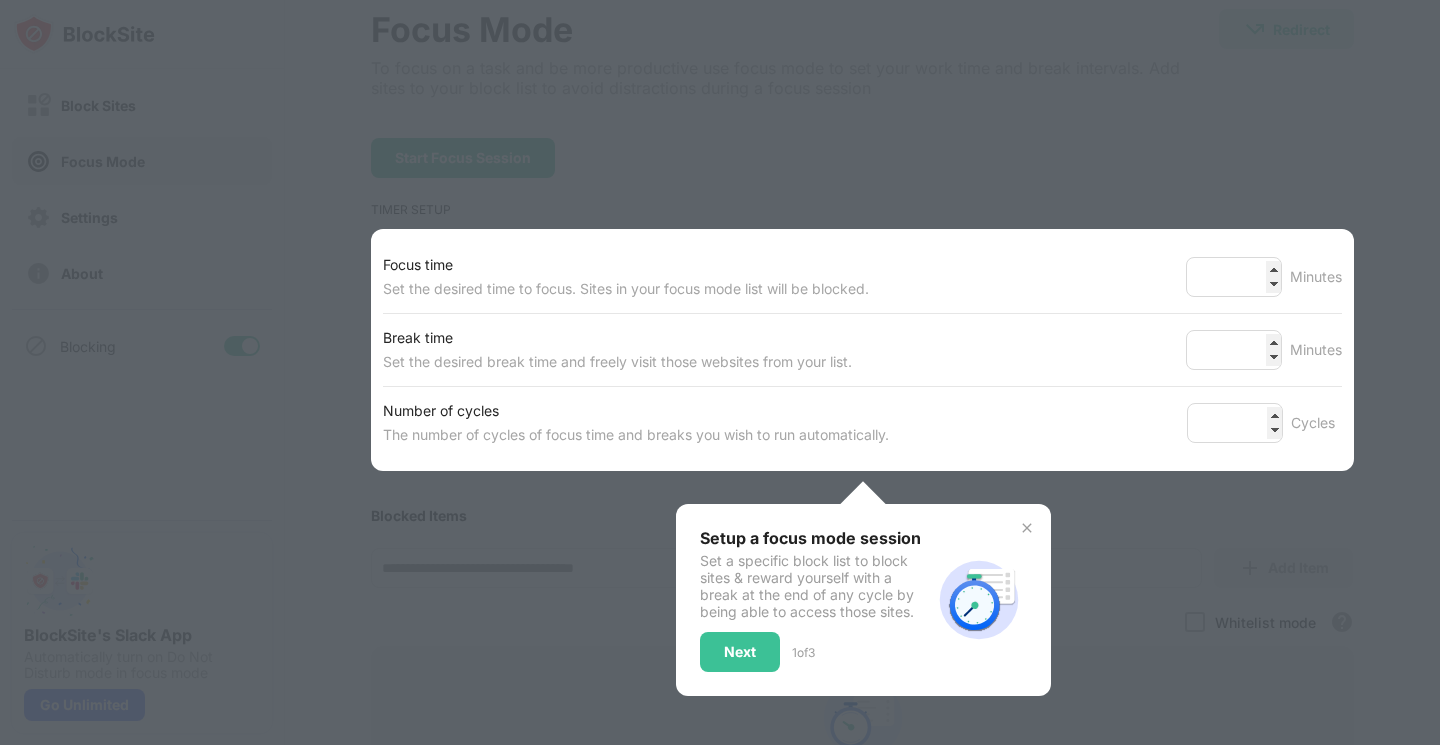 click at bounding box center (720, 372) 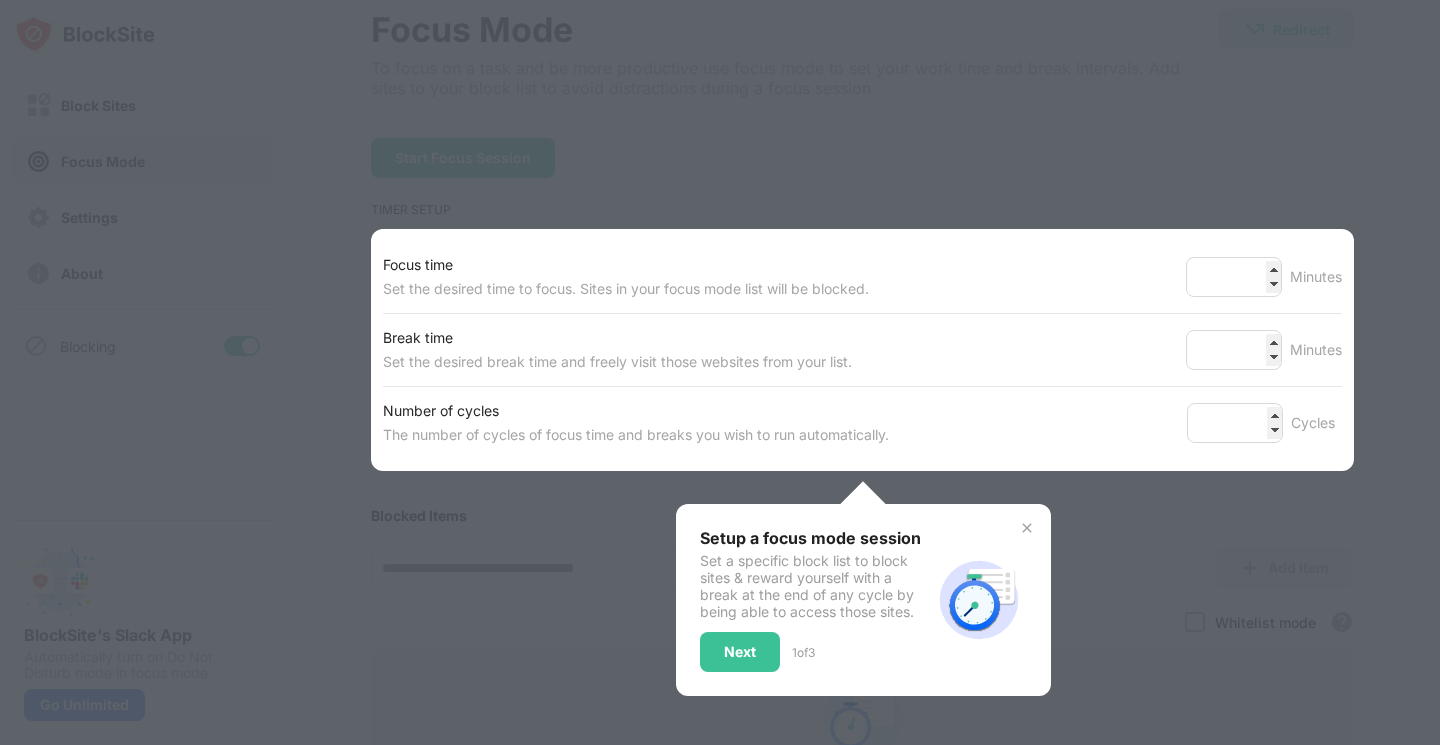 click at bounding box center (1027, 528) 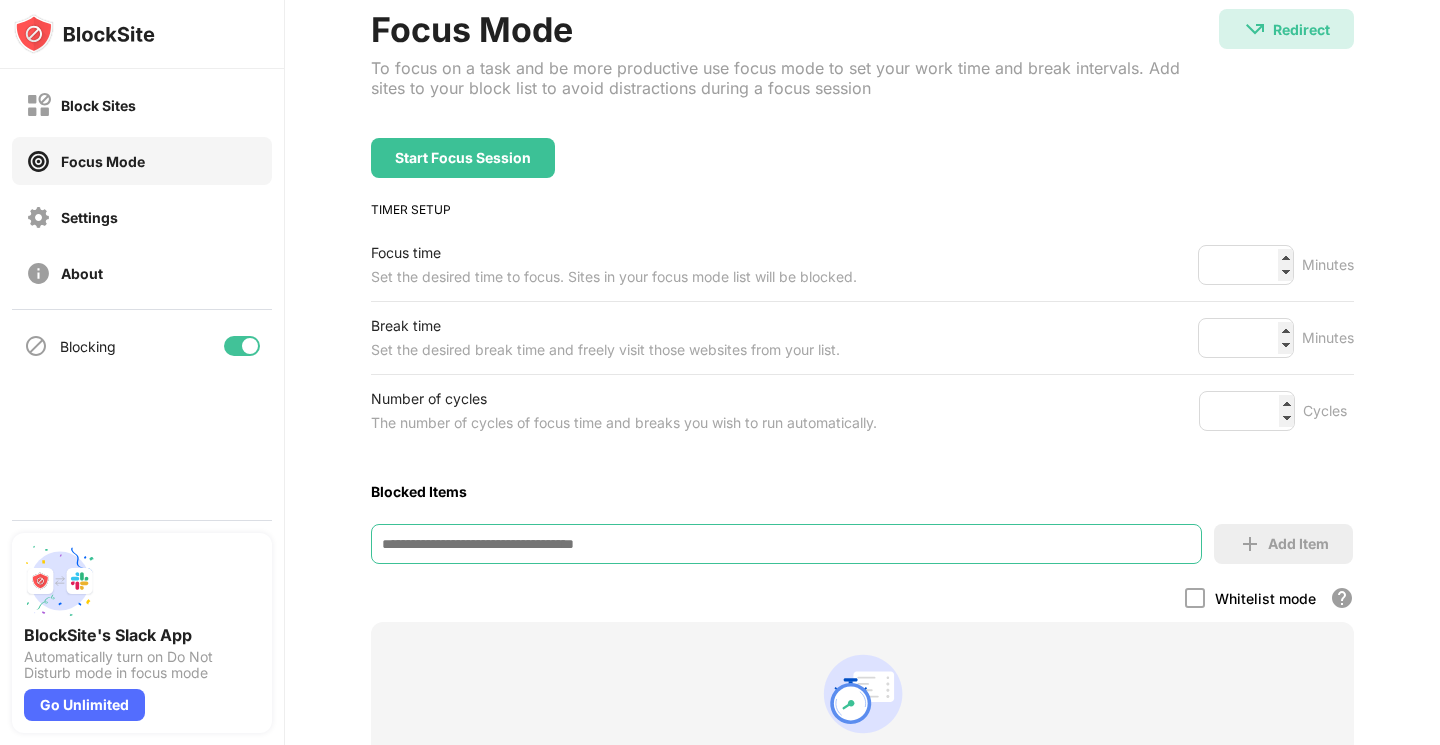 click at bounding box center (786, 544) 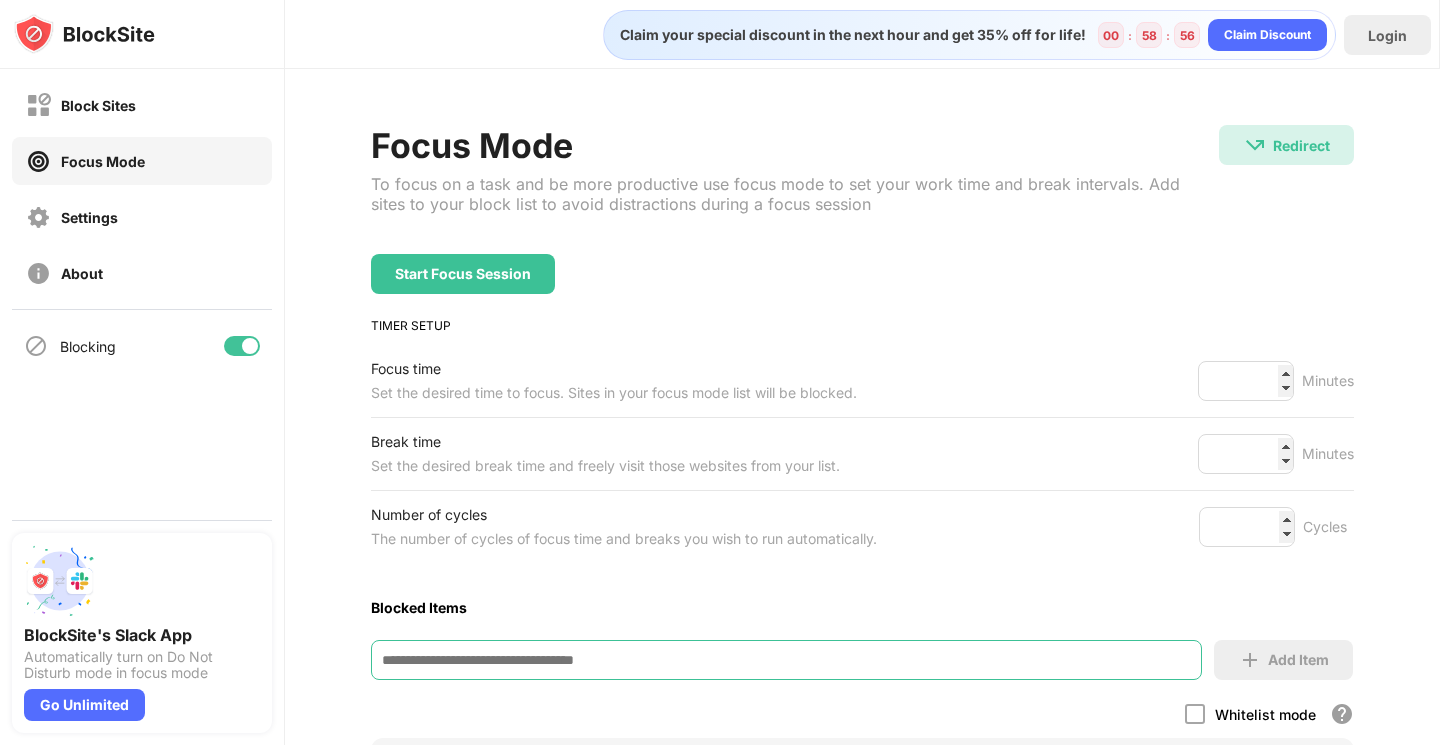 scroll, scrollTop: 0, scrollLeft: 0, axis: both 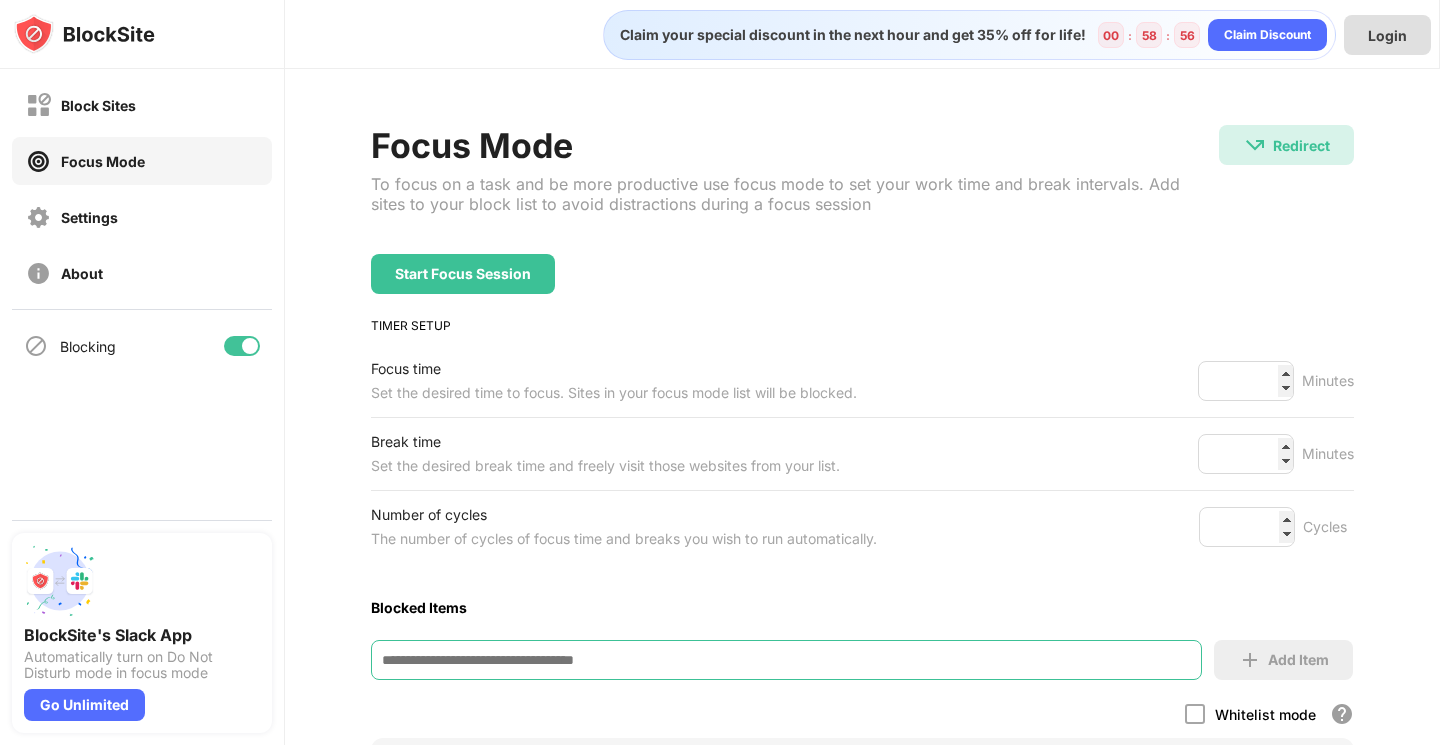 click on "Login" at bounding box center (1387, 35) 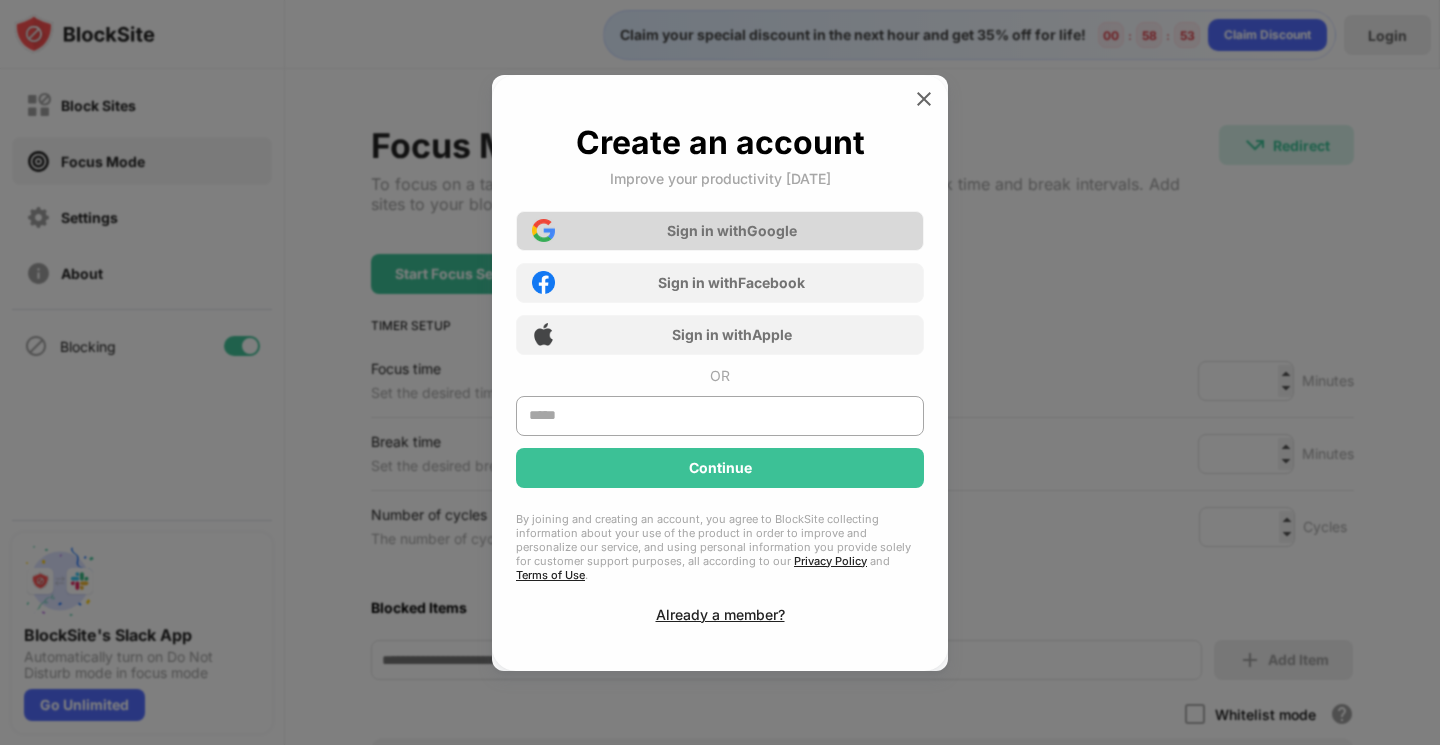 click on "Sign in with  Google" at bounding box center (732, 230) 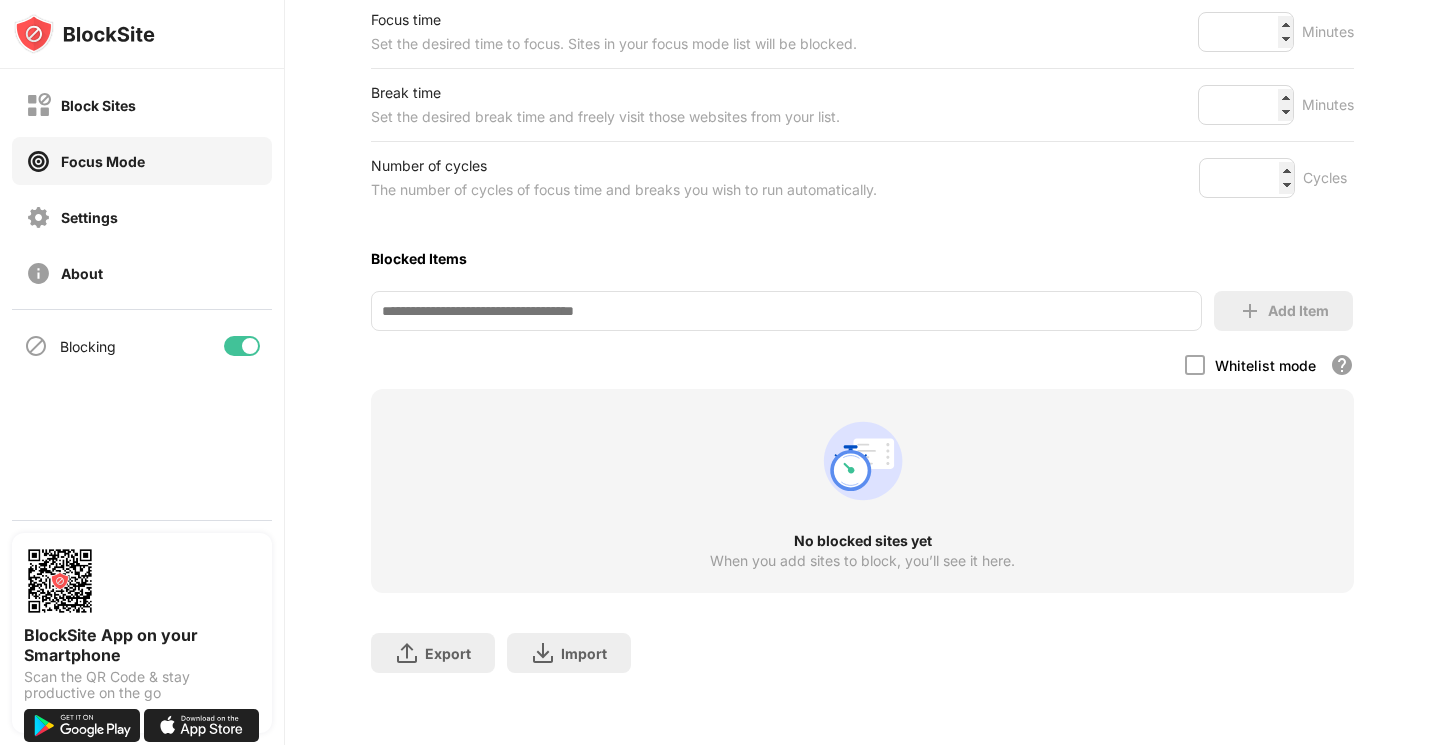 scroll, scrollTop: 701, scrollLeft: 0, axis: vertical 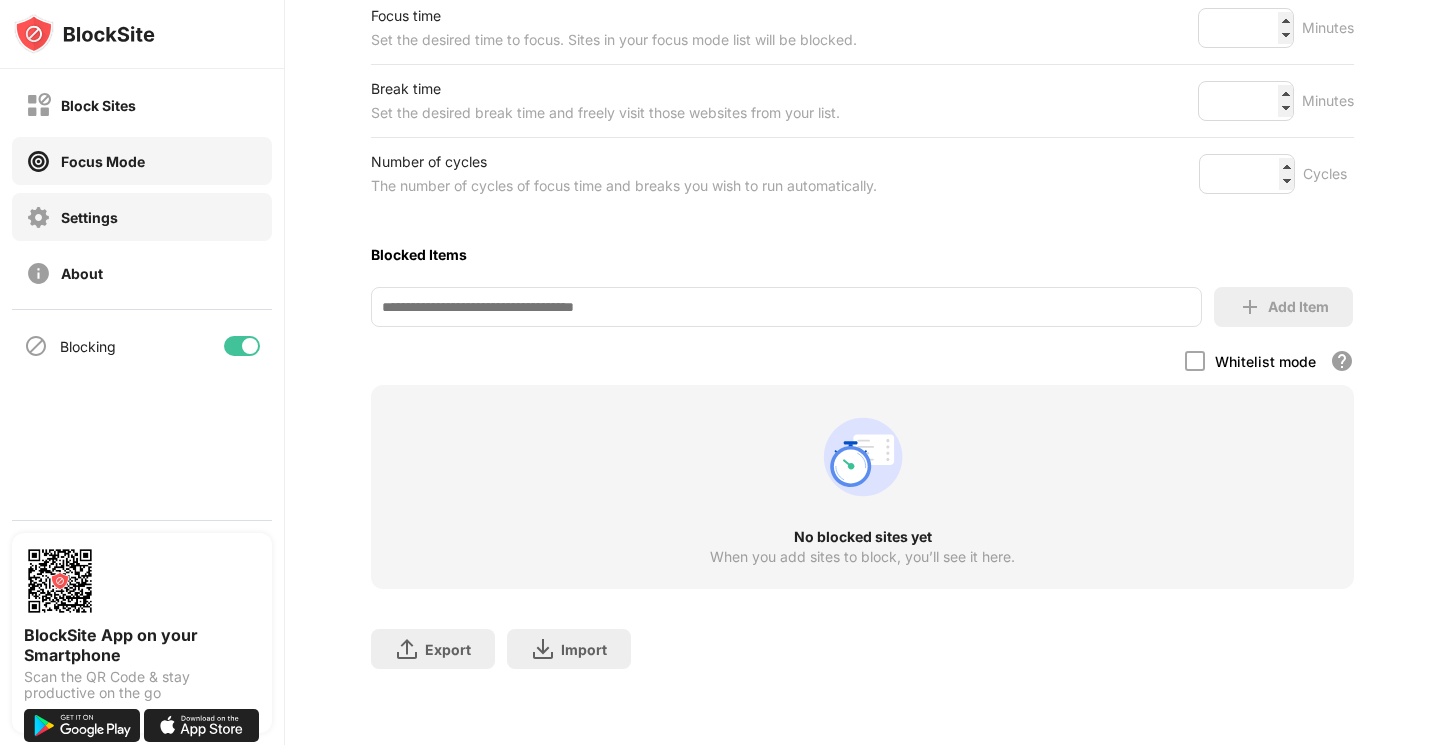 click on "Settings" at bounding box center (142, 217) 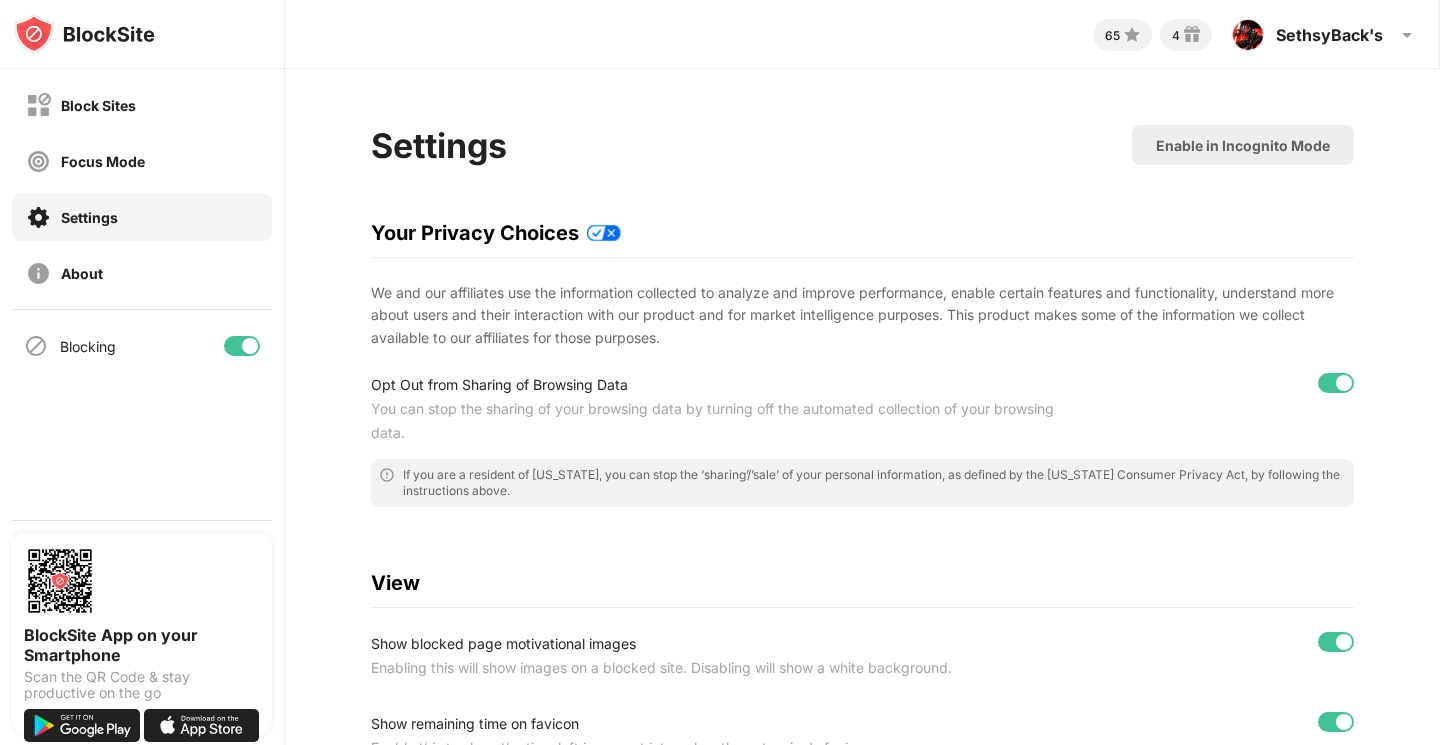 scroll, scrollTop: 0, scrollLeft: 0, axis: both 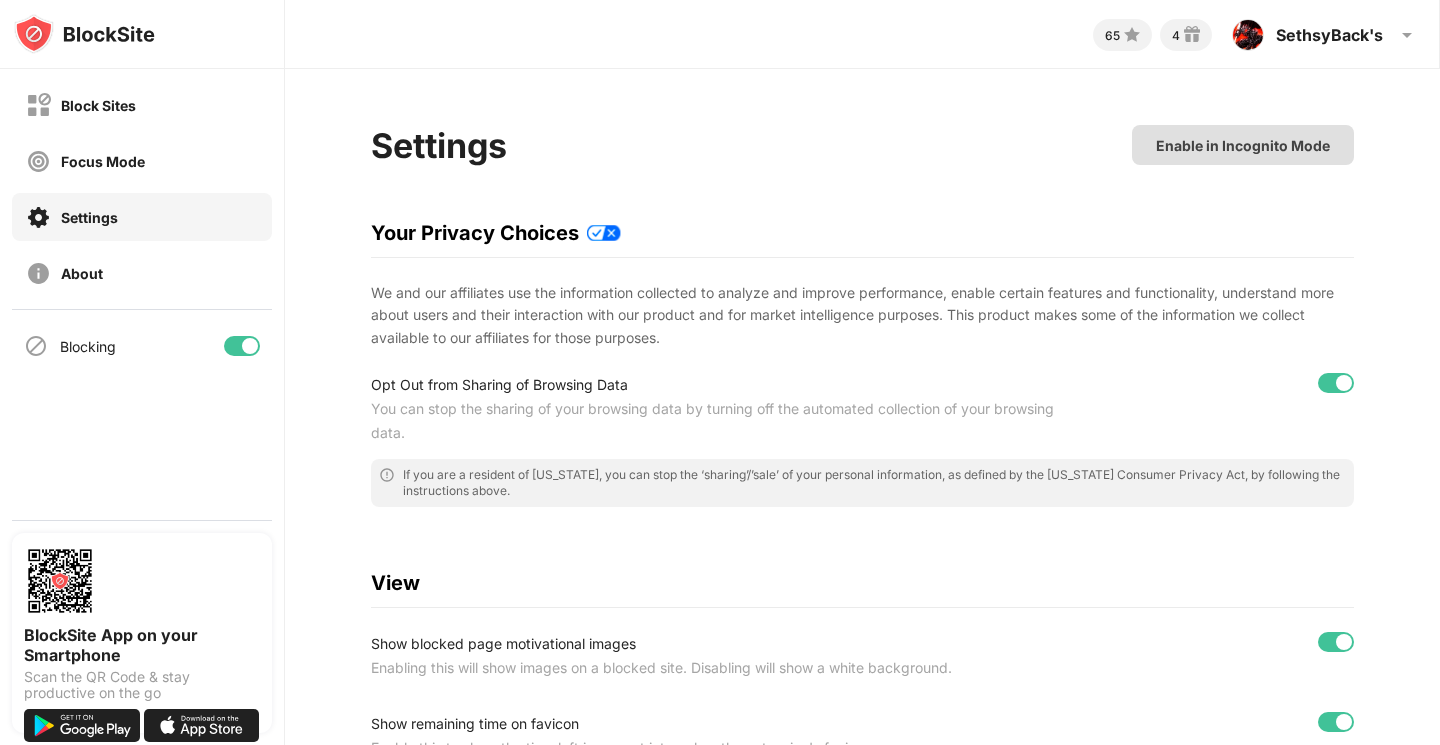 click on "Enable in Incognito Mode" at bounding box center [1243, 145] 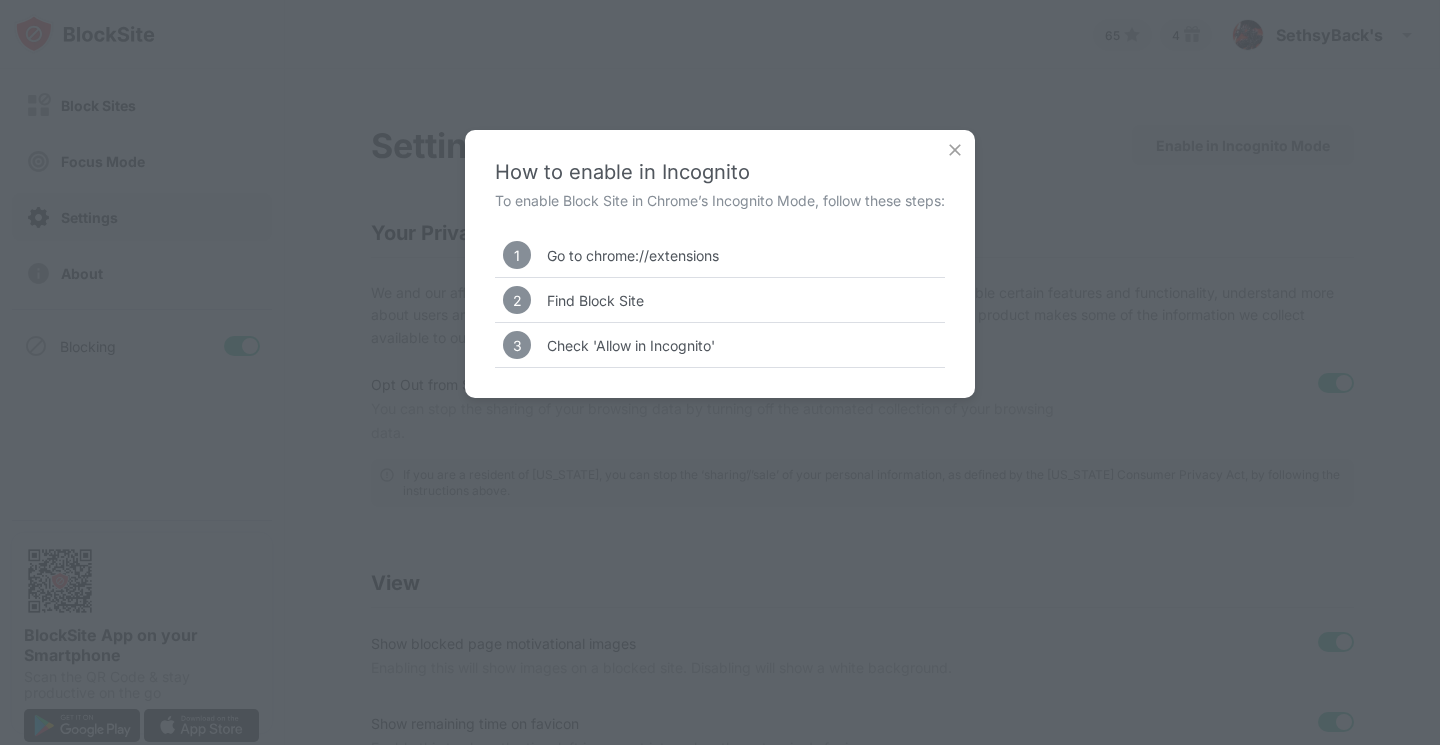 click at bounding box center (955, 150) 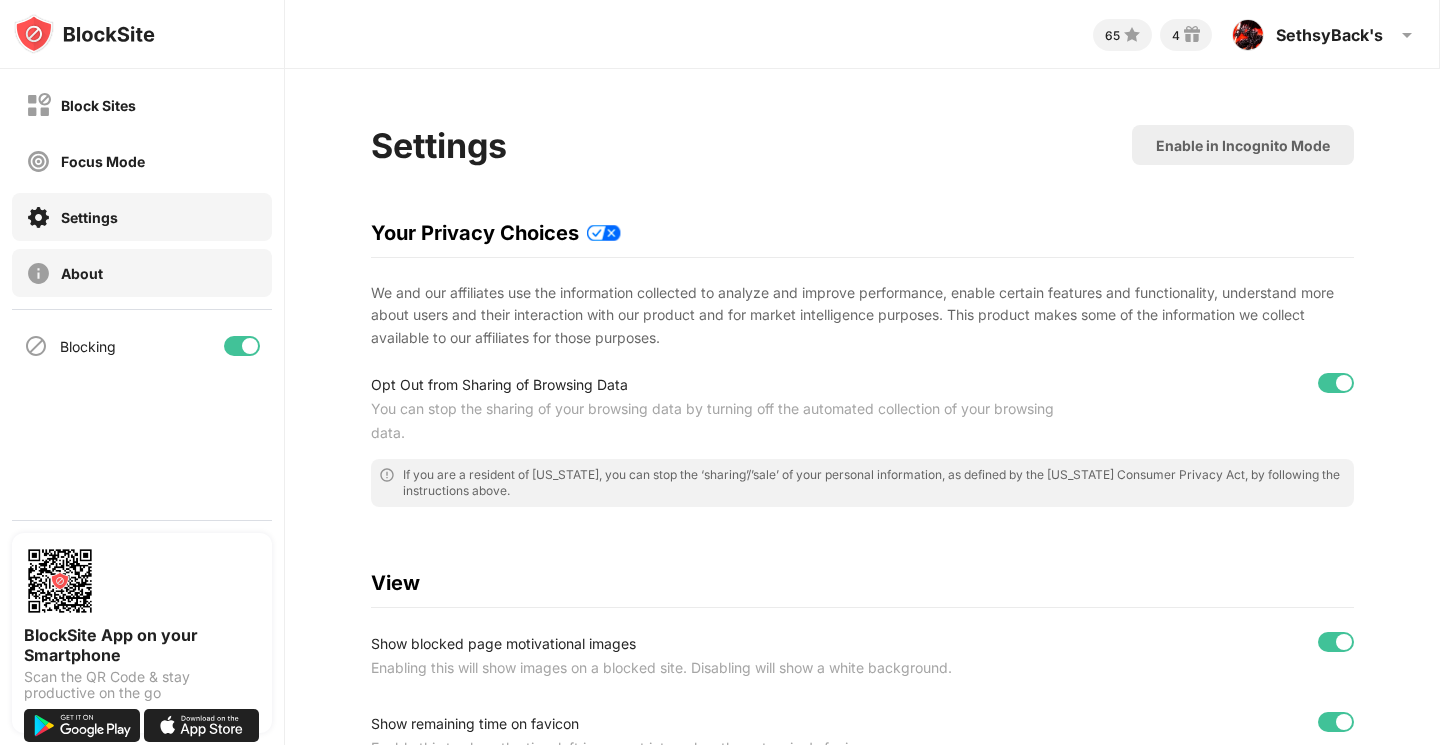 click on "About" at bounding box center [142, 273] 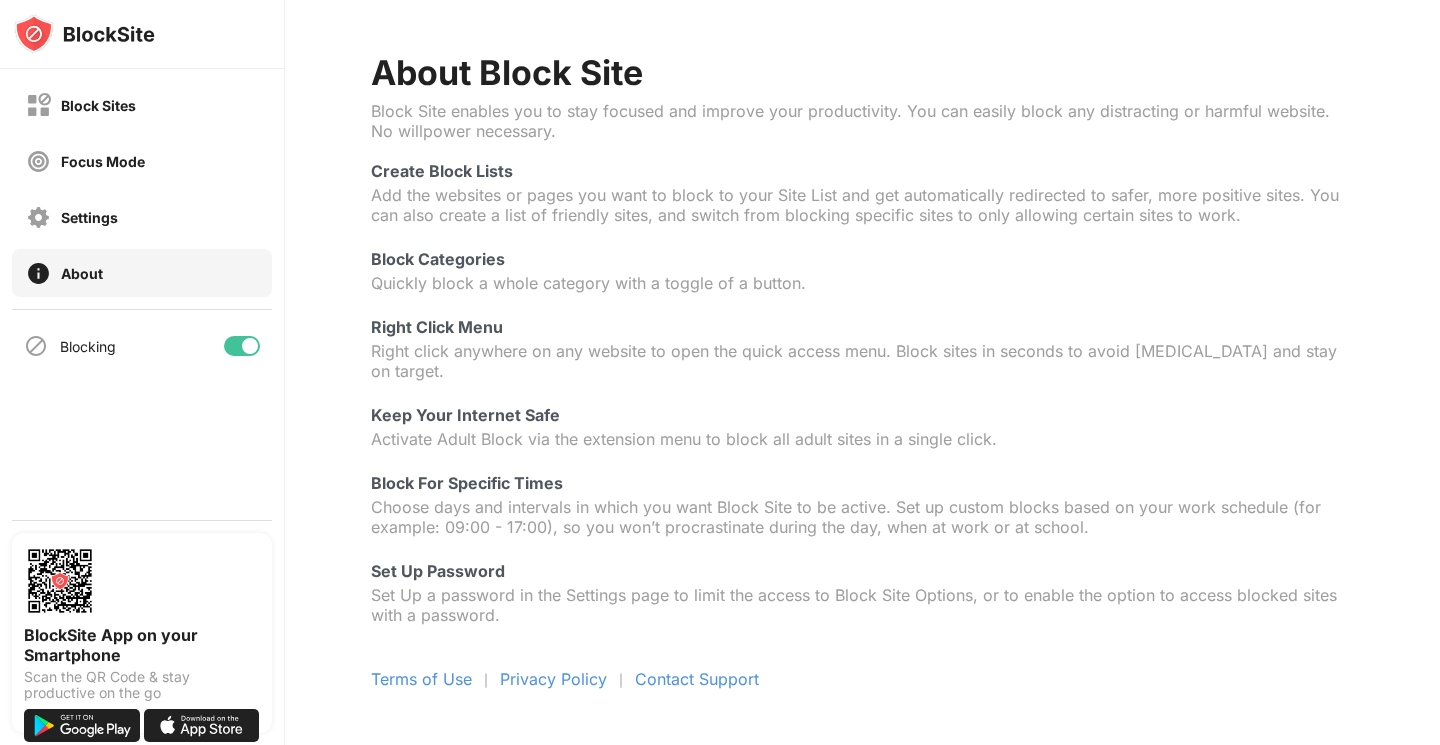 scroll, scrollTop: 73, scrollLeft: 0, axis: vertical 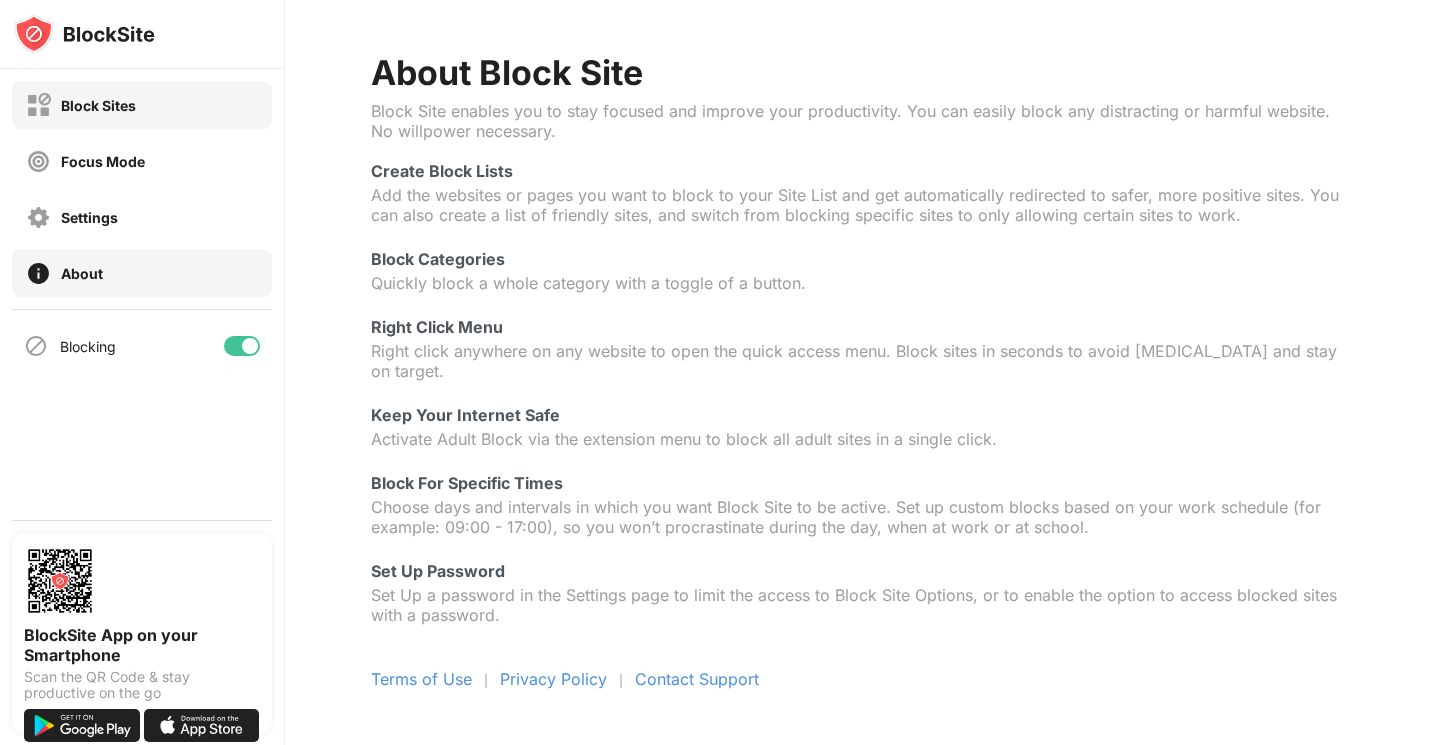 click on "Block Sites" at bounding box center (81, 105) 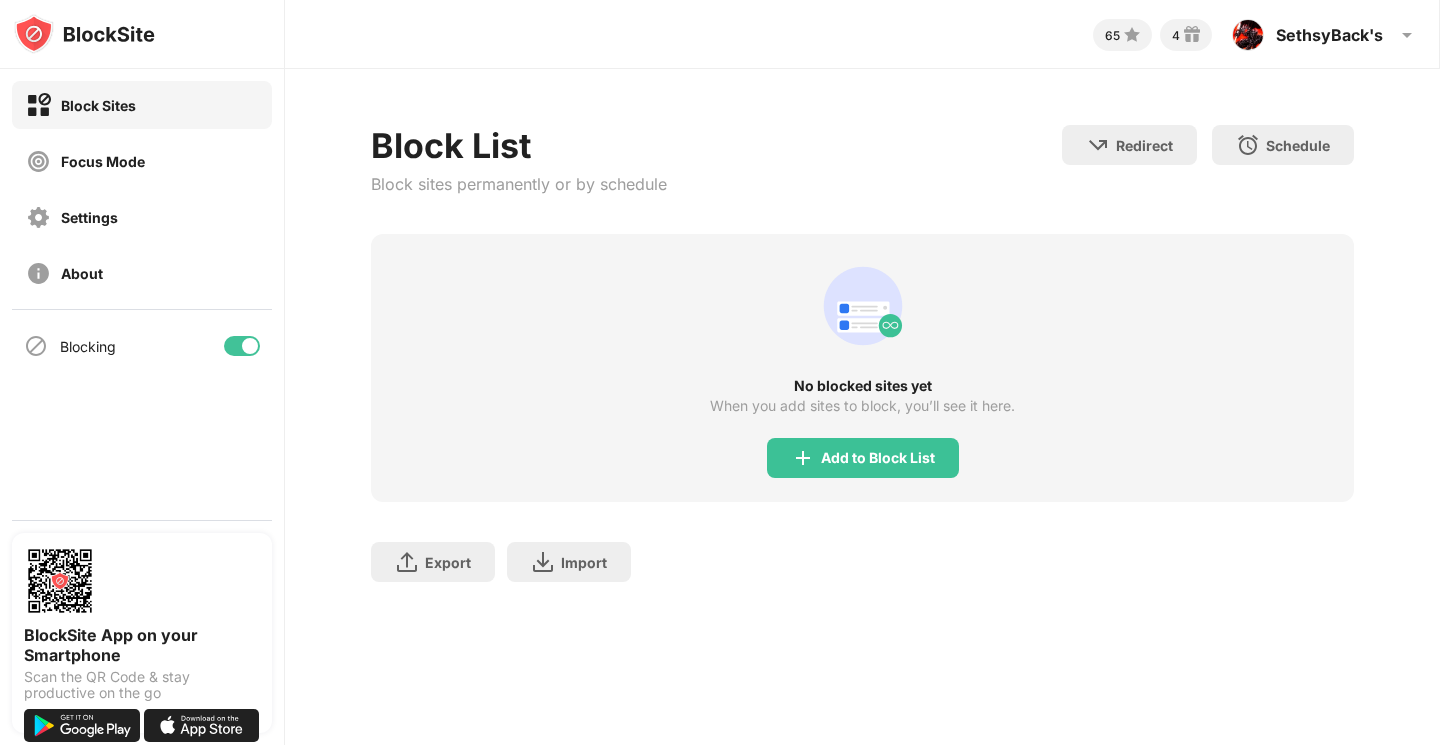 scroll, scrollTop: 0, scrollLeft: 0, axis: both 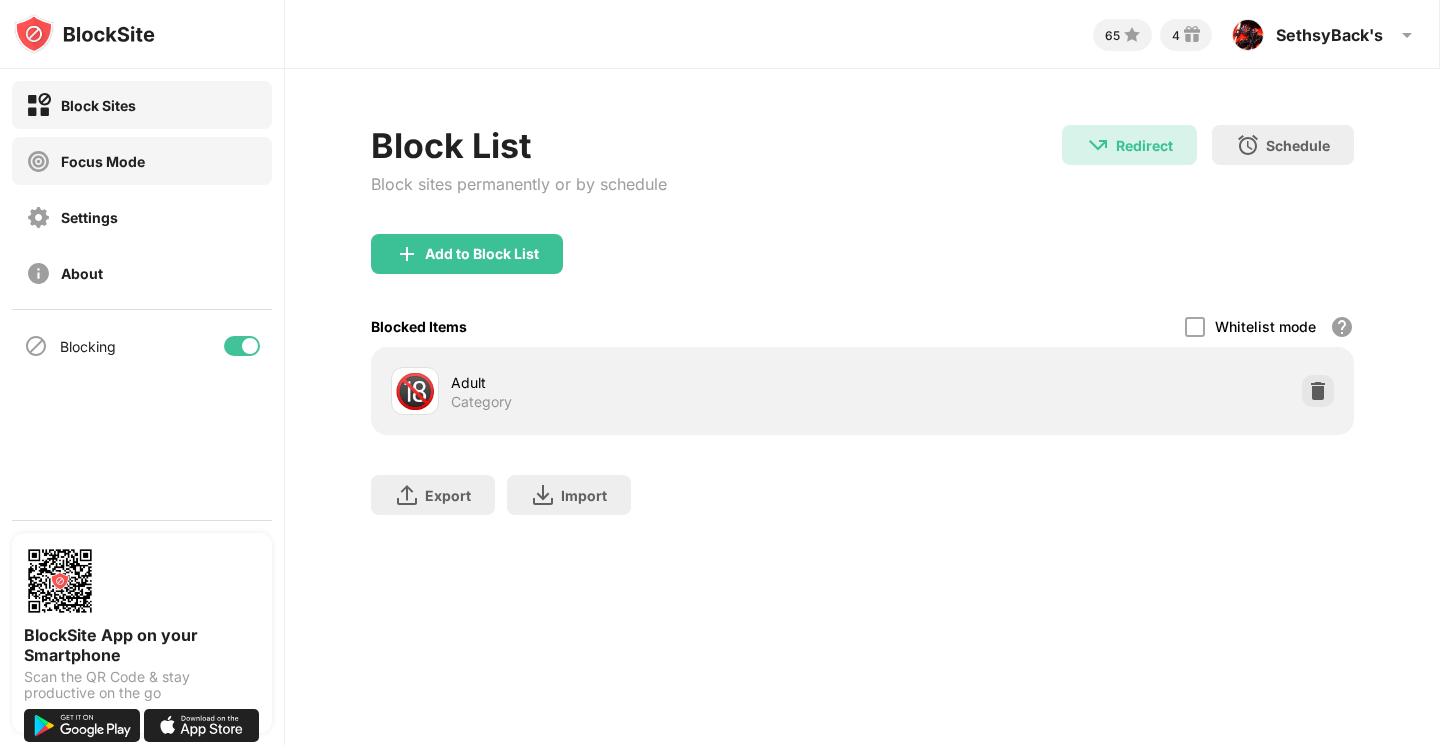 click on "Focus Mode" at bounding box center (85, 161) 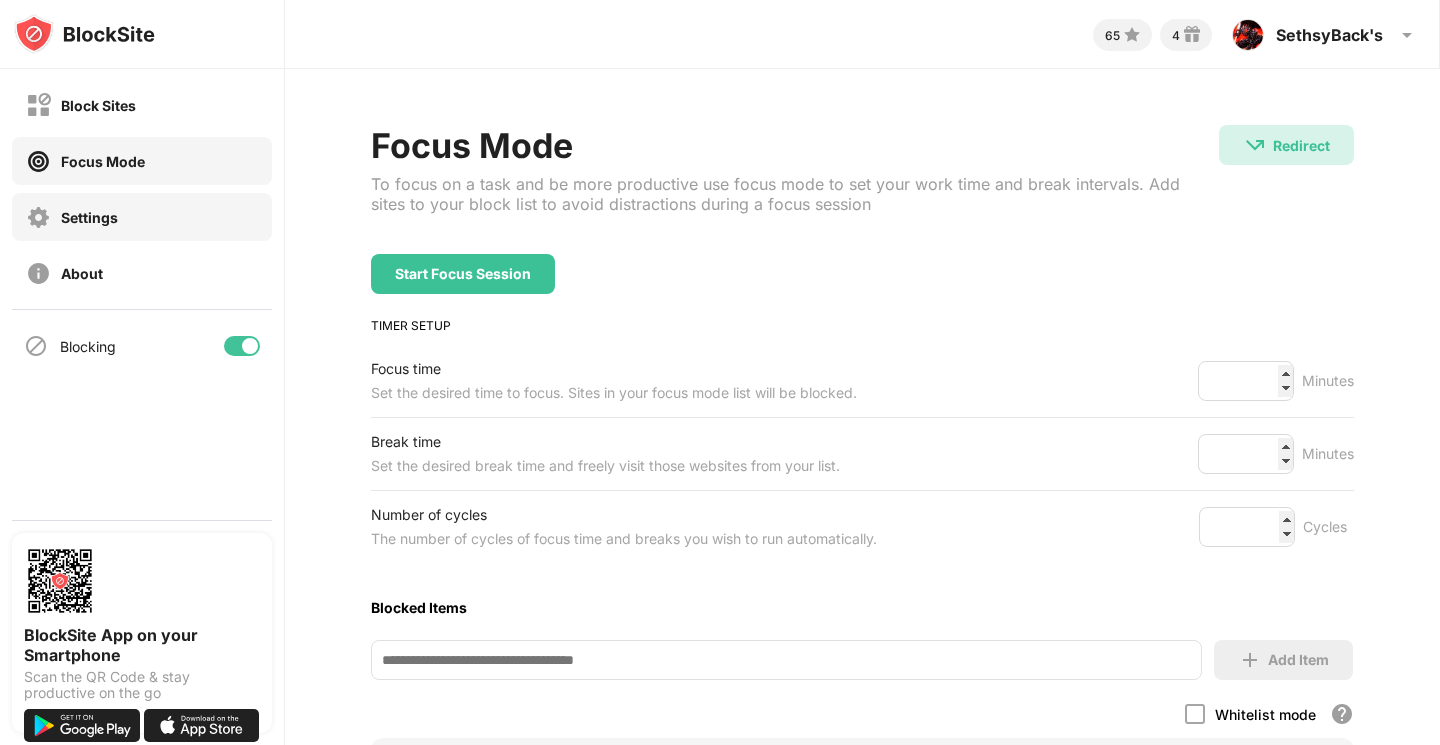 click on "Settings" at bounding box center (89, 217) 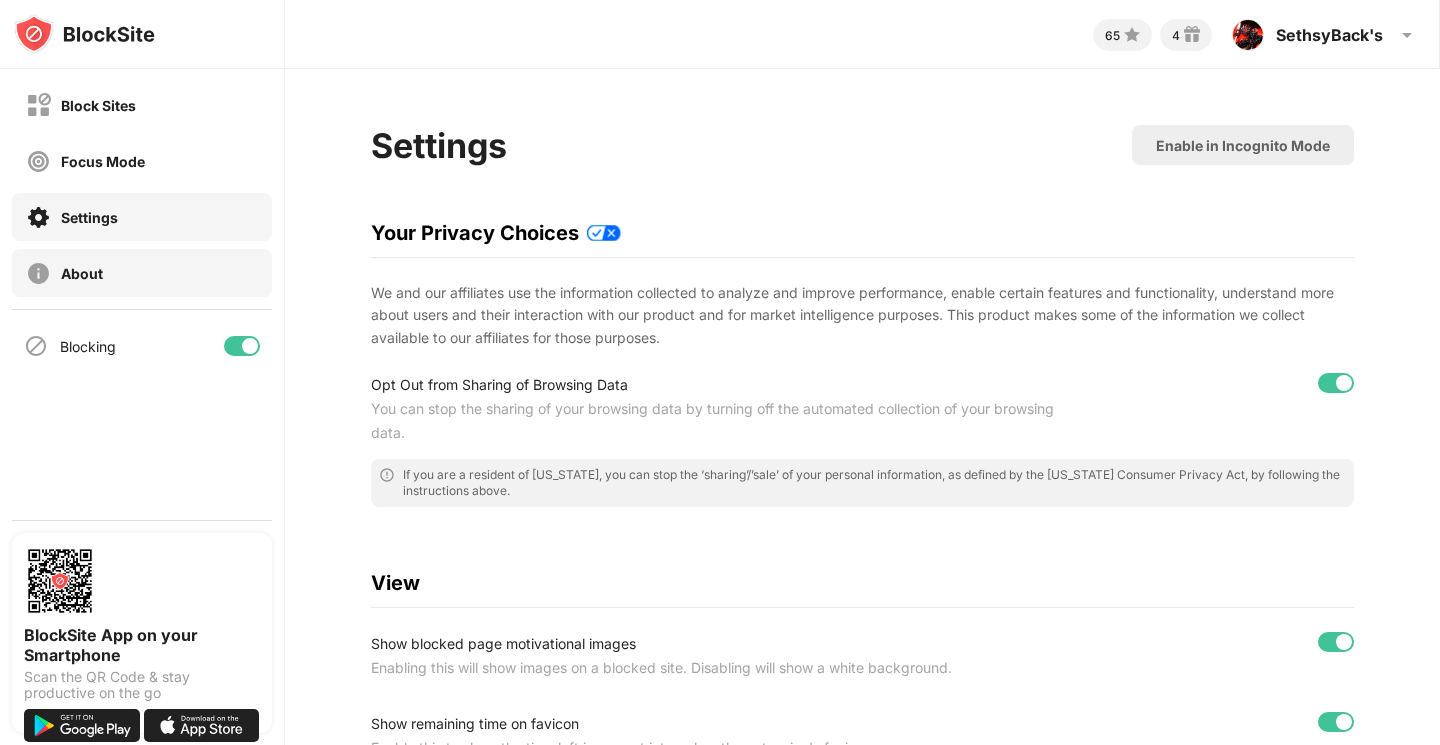 click on "About" at bounding box center [142, 273] 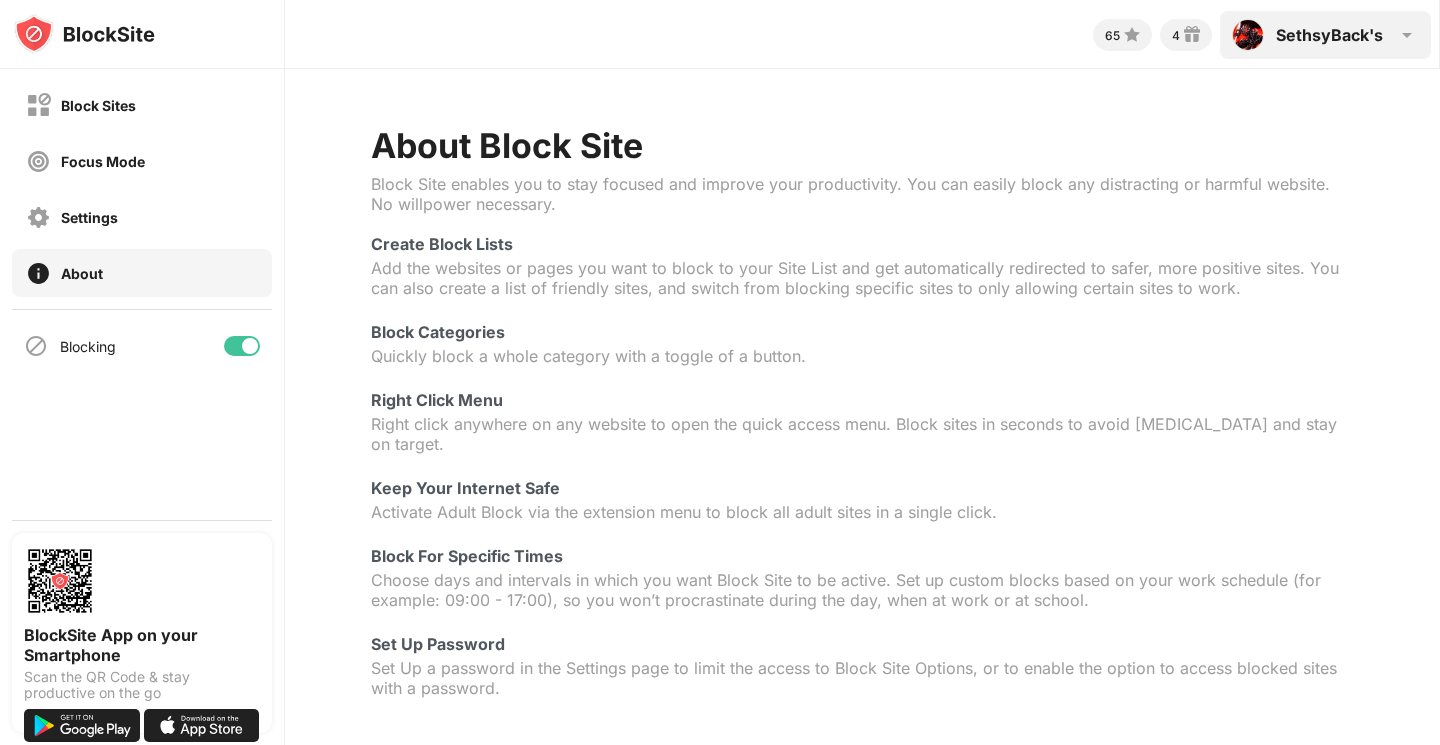 click on "SethsyBack's" at bounding box center [1329, 35] 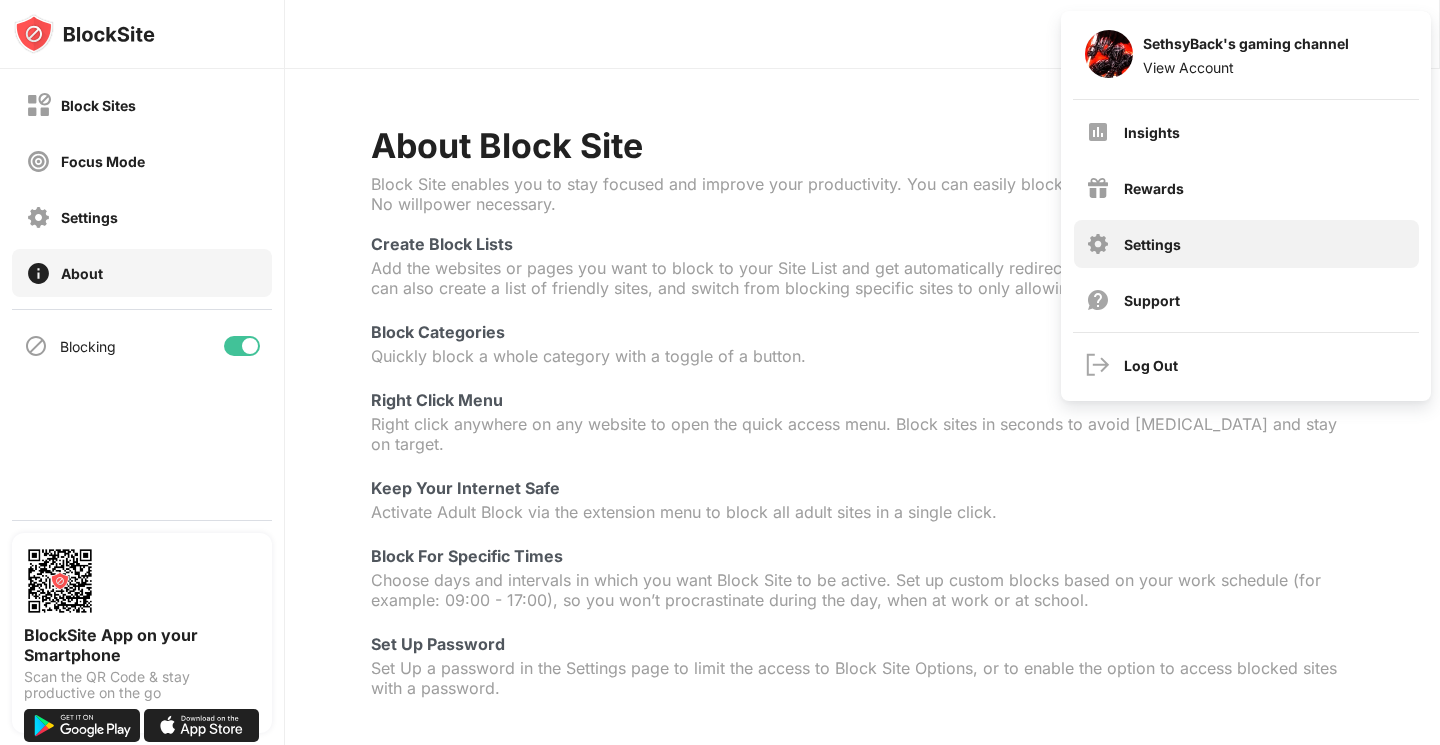 click on "Settings" at bounding box center [1246, 244] 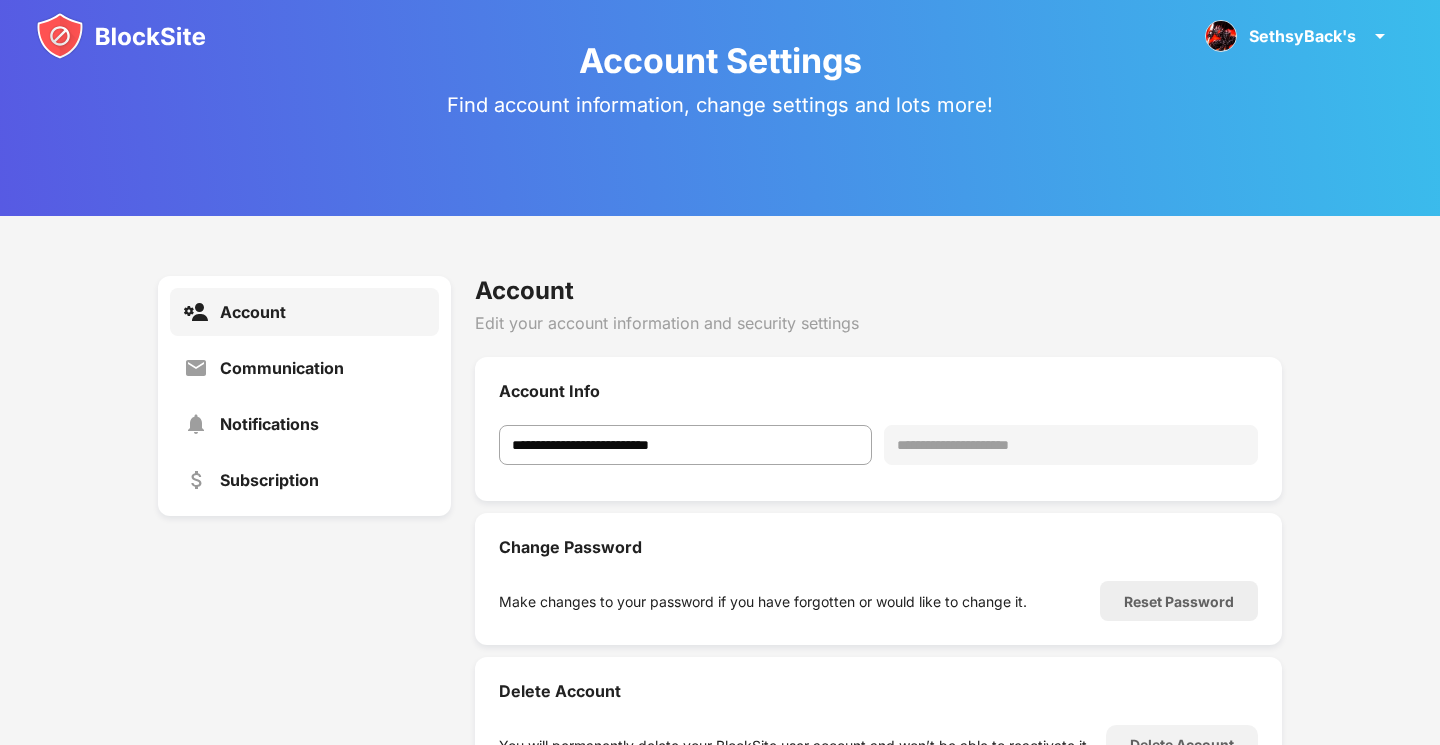scroll, scrollTop: 56, scrollLeft: 0, axis: vertical 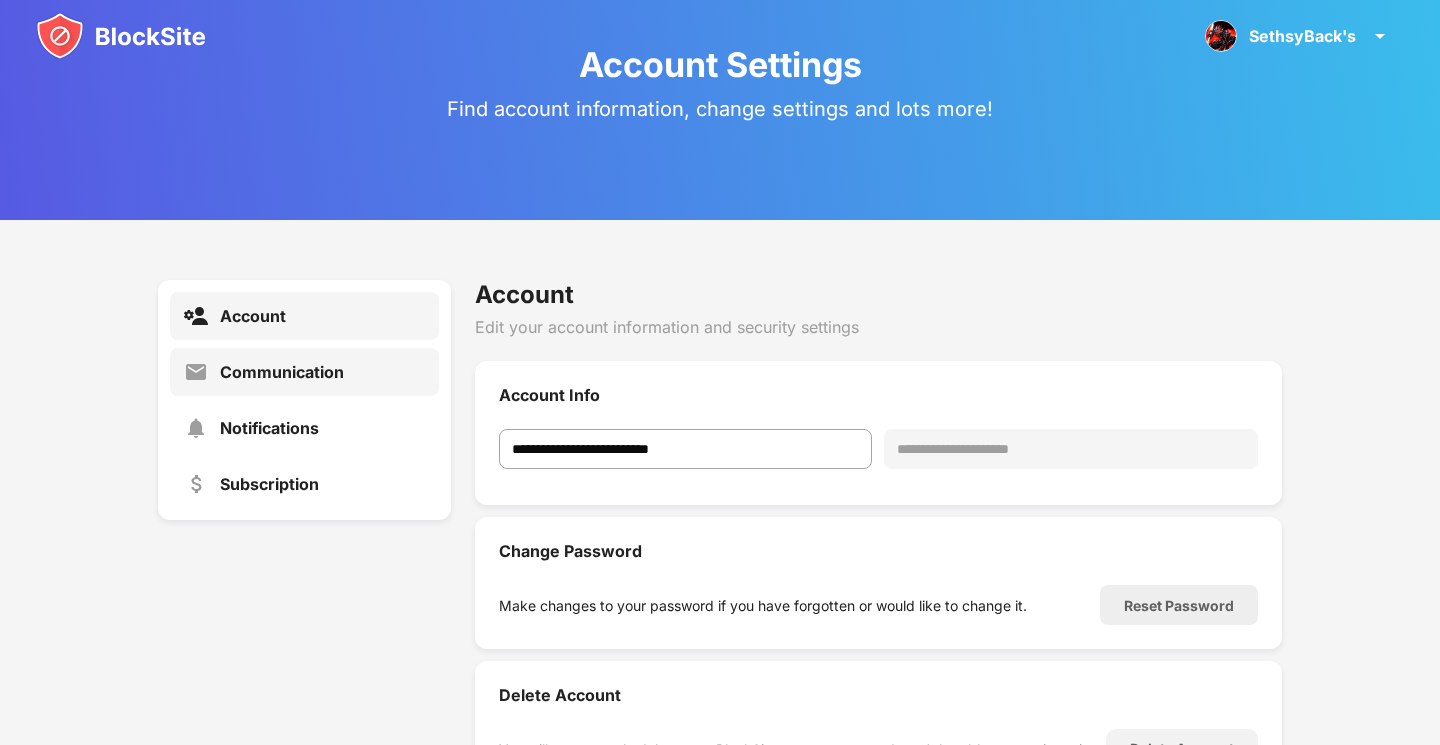 click on "Communication" at bounding box center (304, 372) 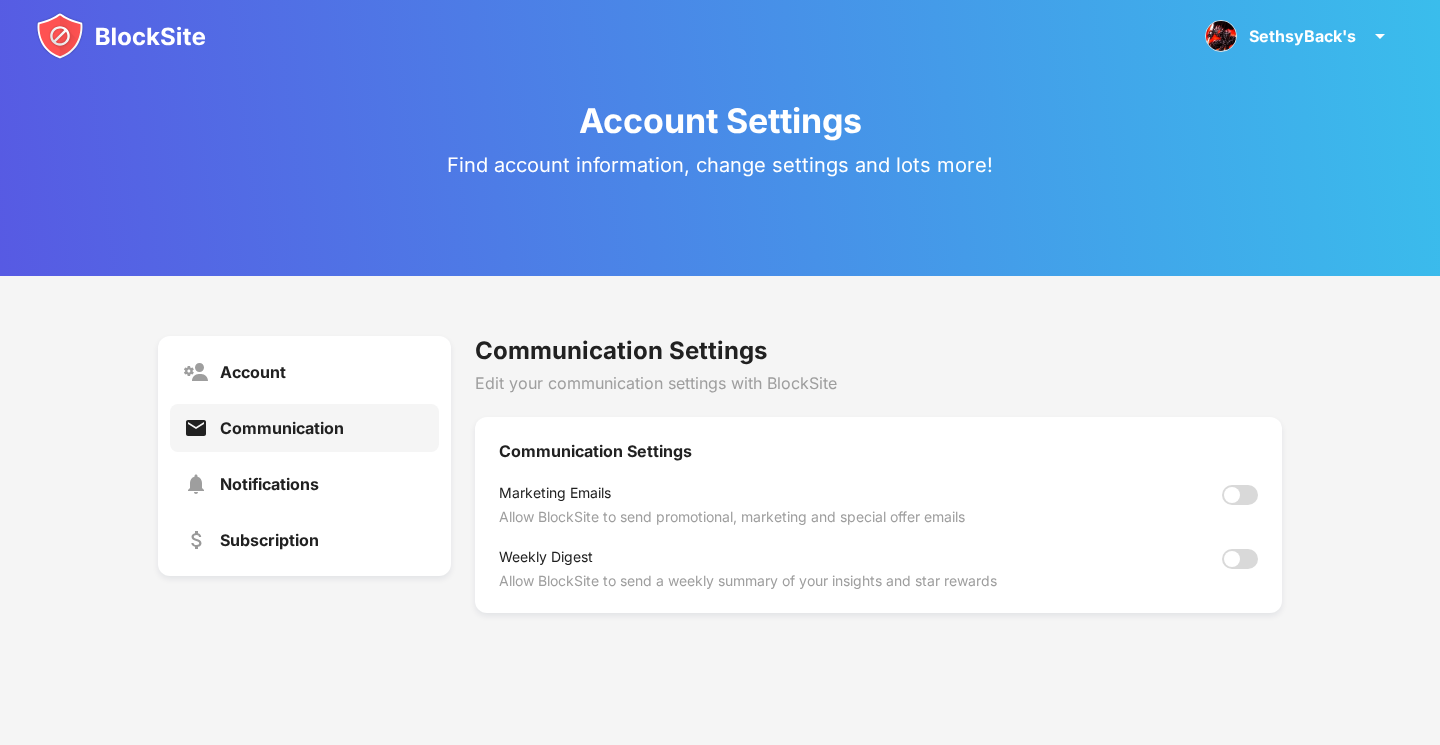 scroll, scrollTop: 0, scrollLeft: 0, axis: both 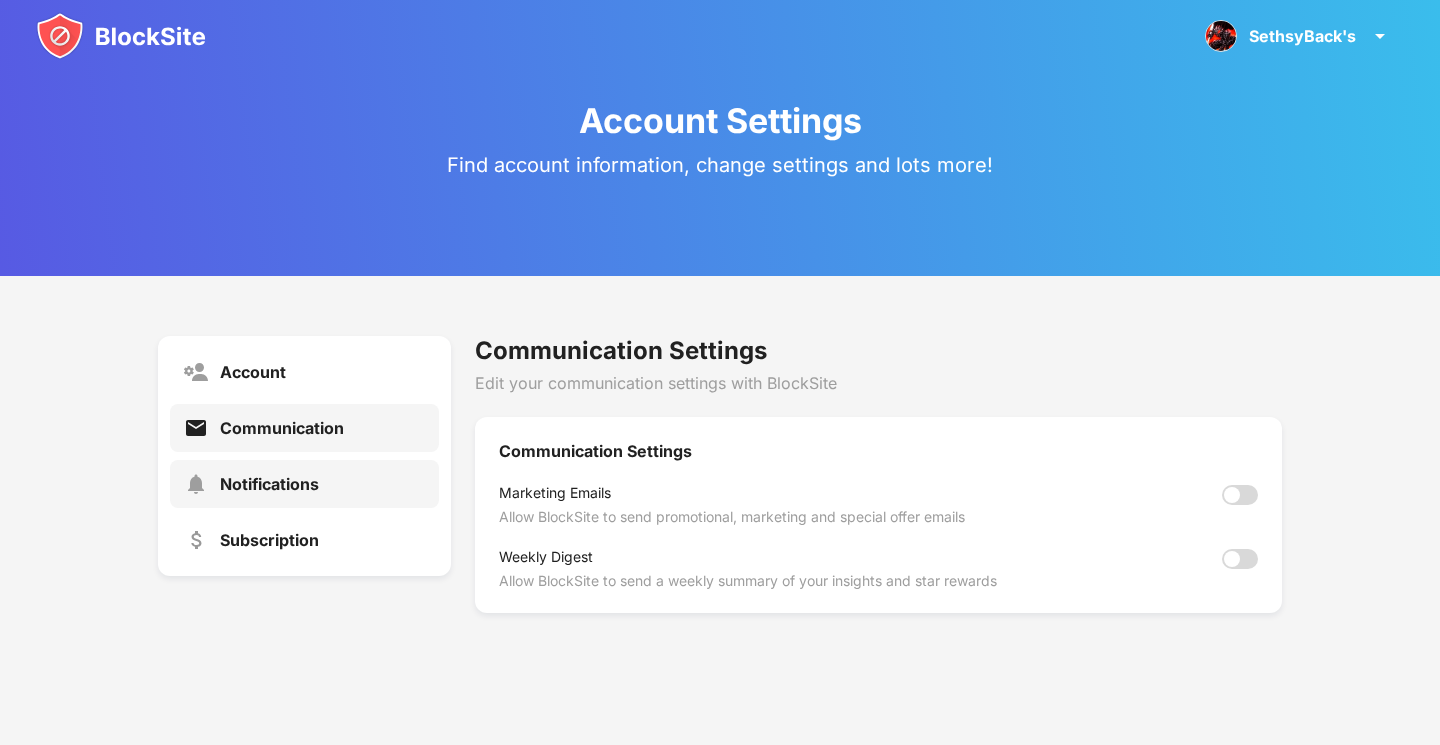 click on "Notifications" at bounding box center [269, 484] 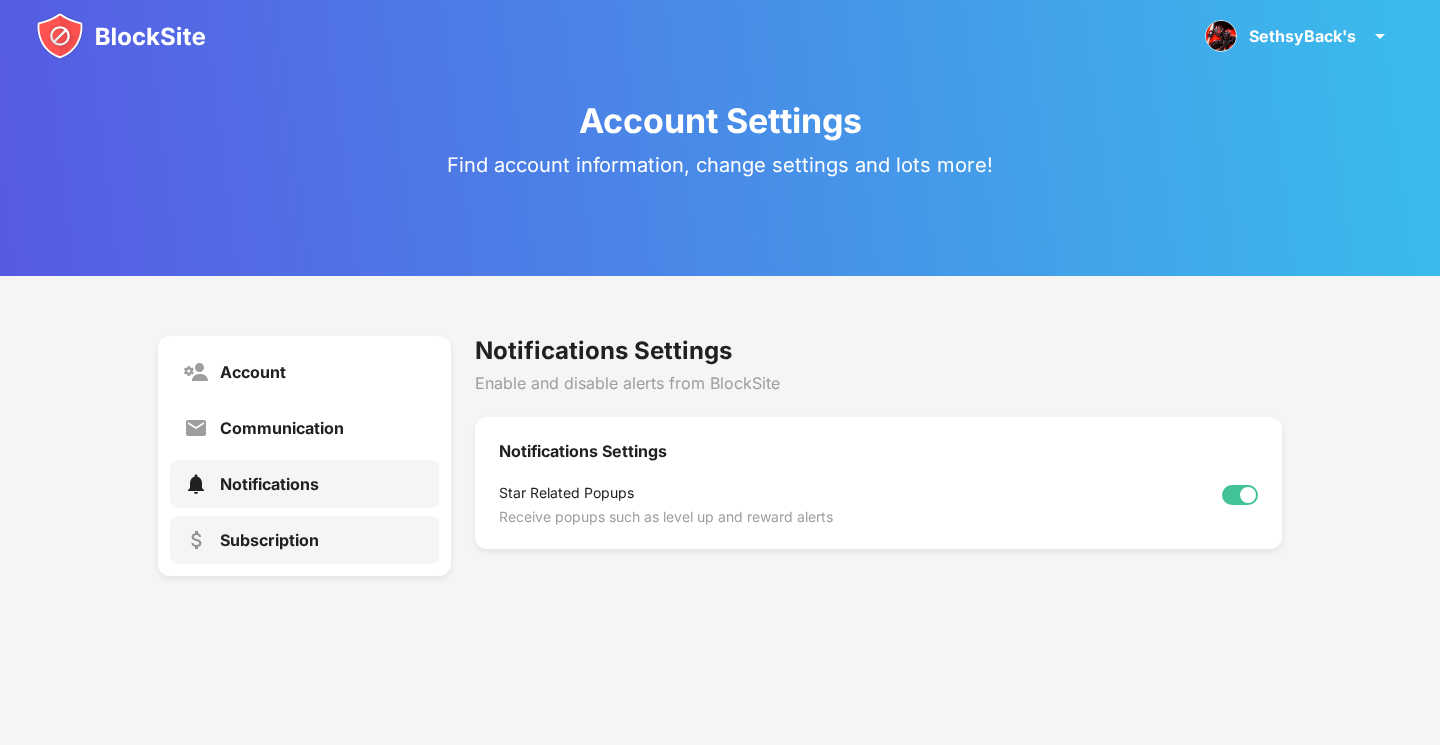 click on "Subscription" at bounding box center [269, 540] 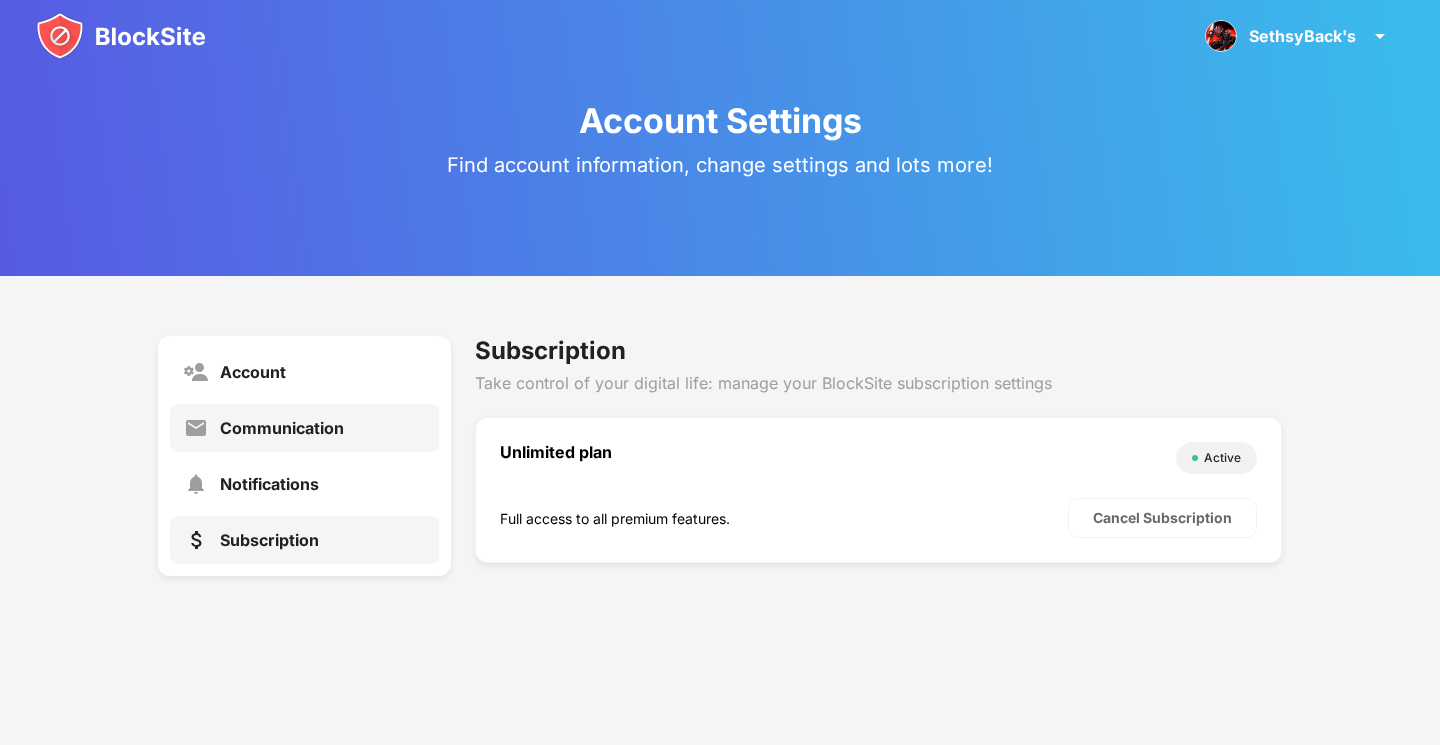 click on "Communication" at bounding box center (282, 428) 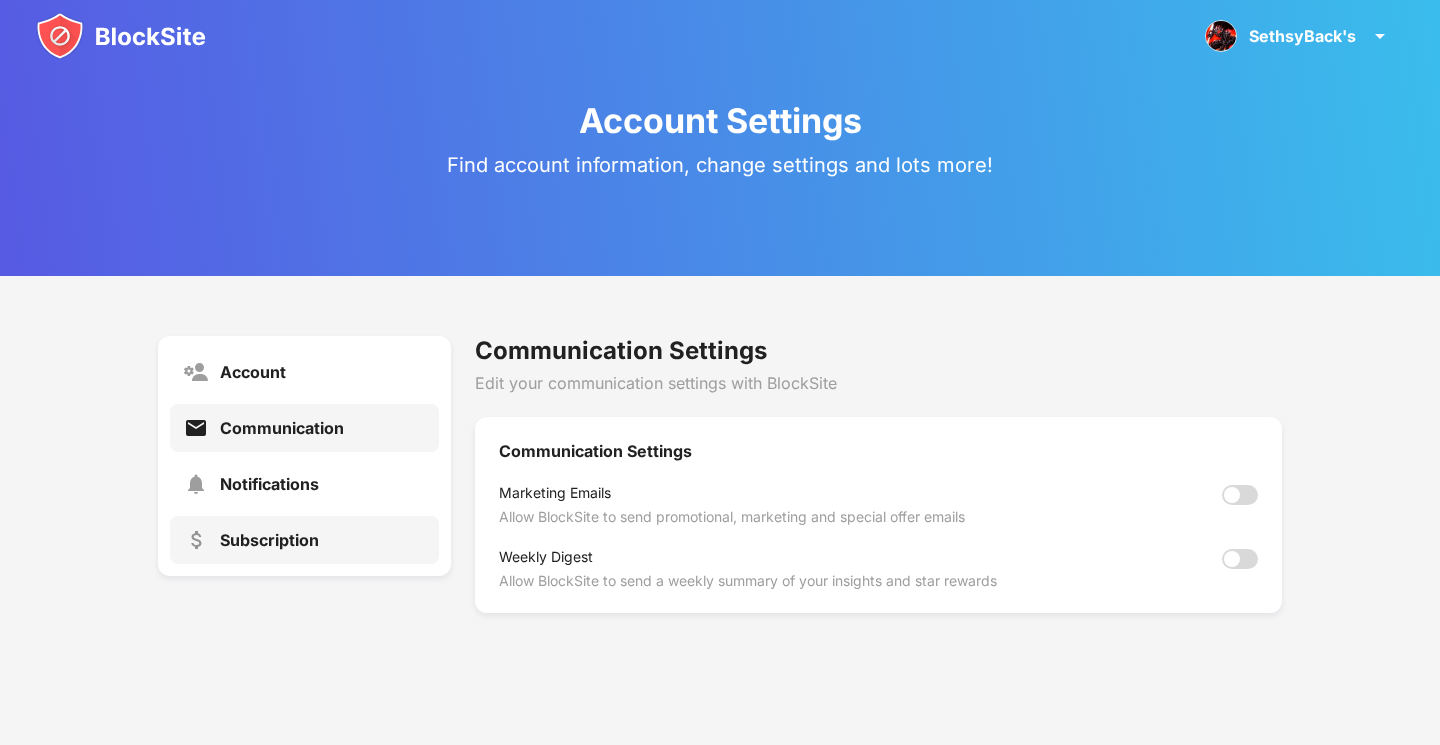 click on "Subscription" at bounding box center (304, 540) 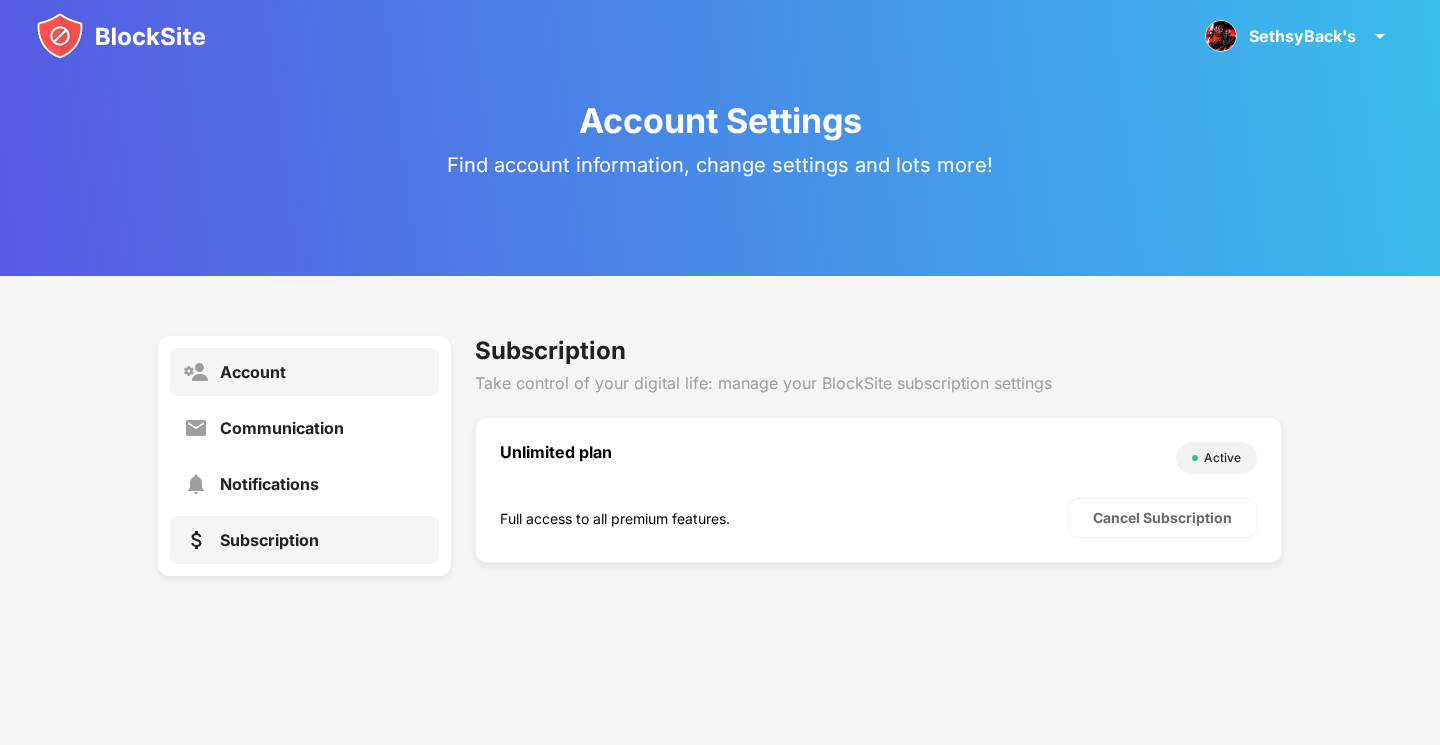 click on "Account" at bounding box center (253, 372) 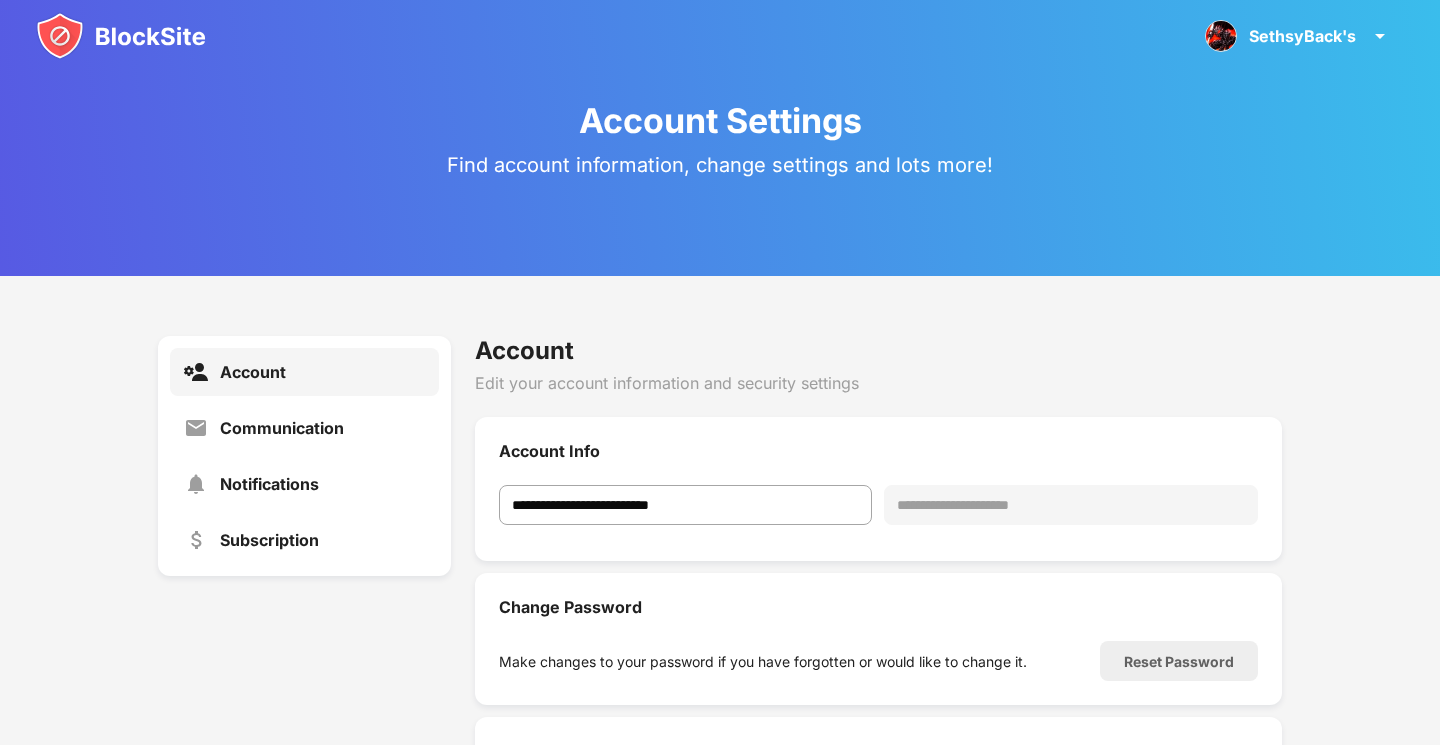 click at bounding box center [121, 36] 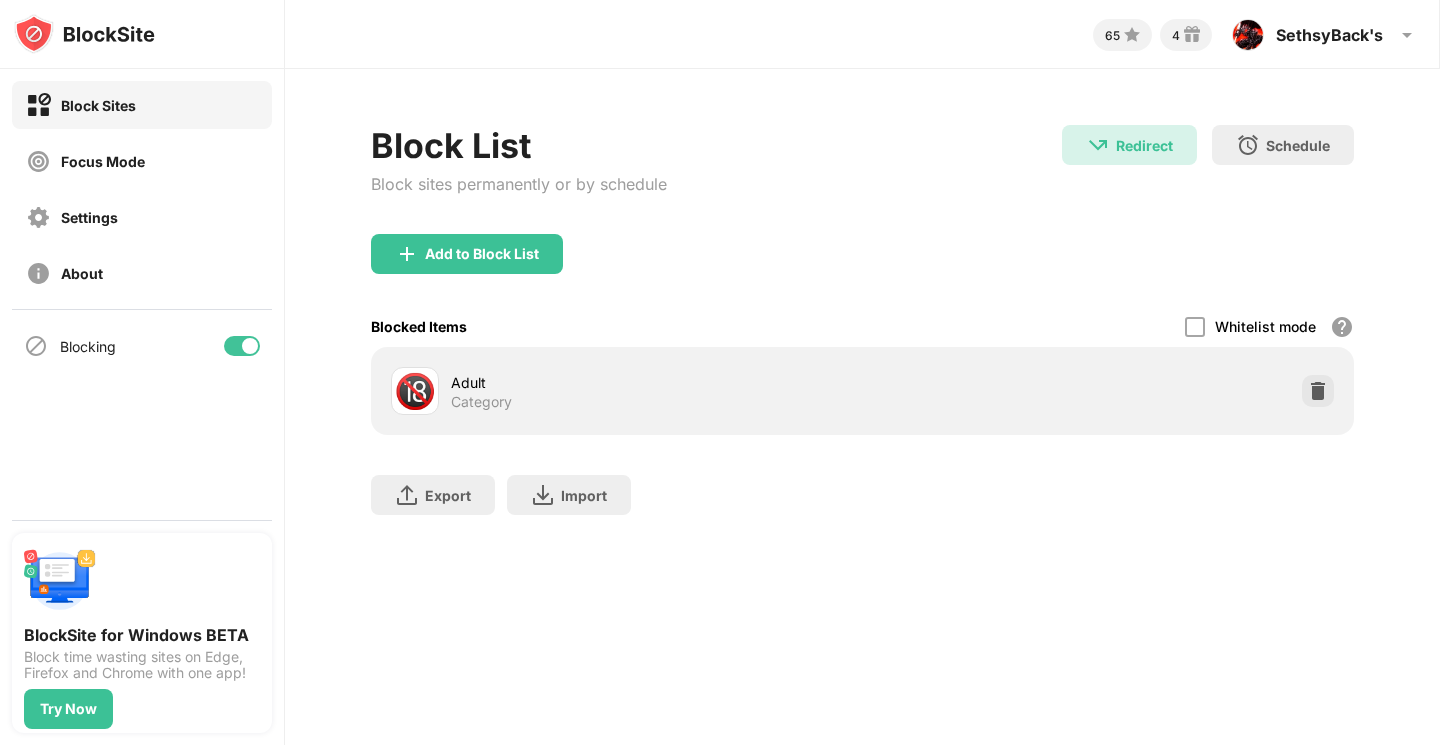 click on "Blocking" at bounding box center (142, 346) 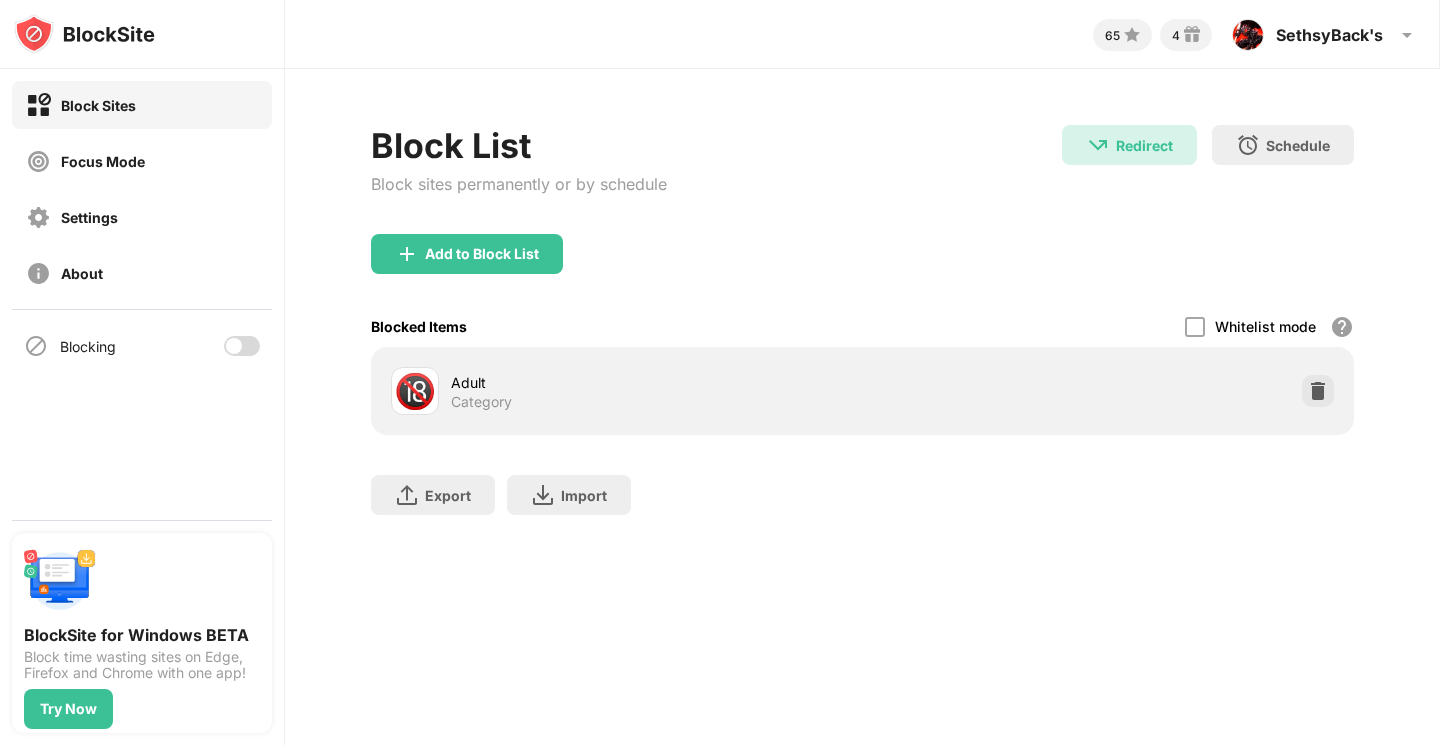 click at bounding box center [242, 346] 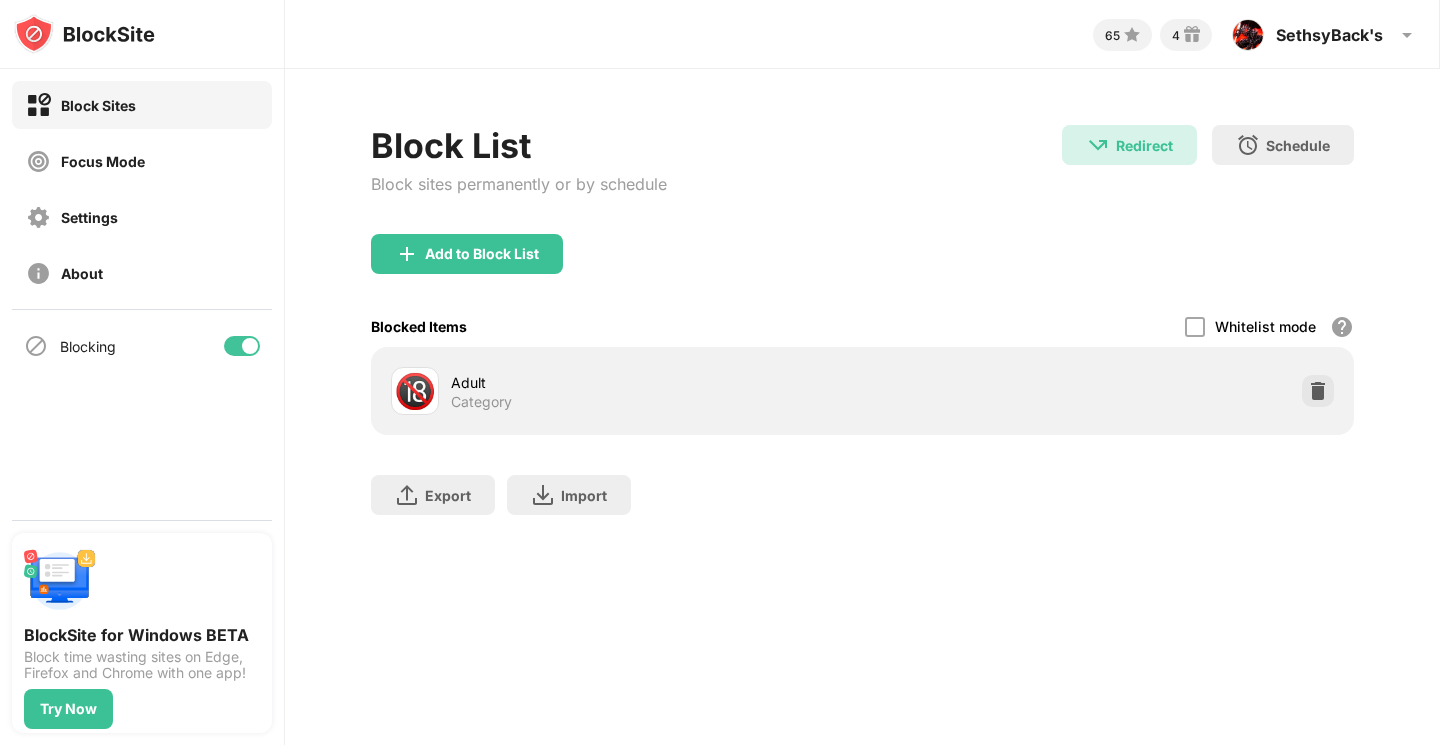 scroll, scrollTop: 0, scrollLeft: 0, axis: both 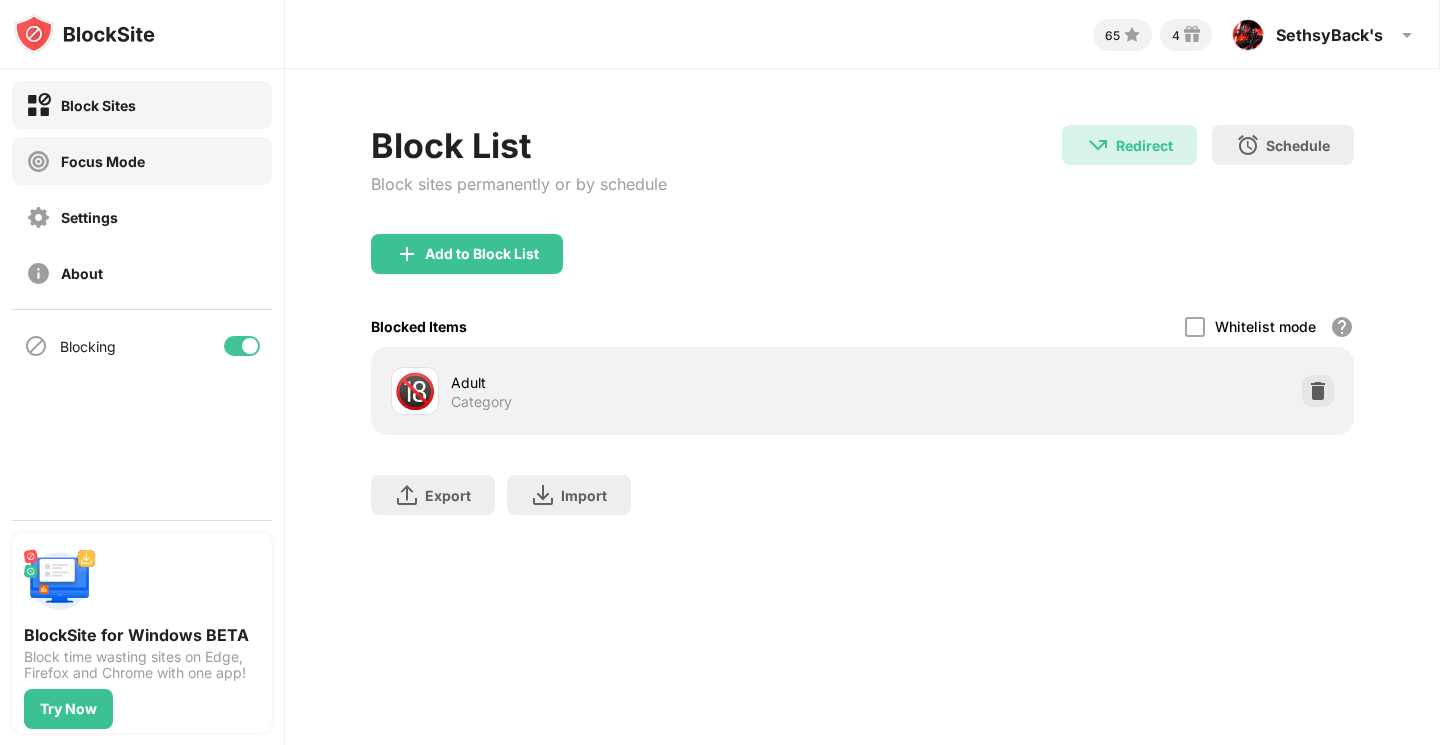 click on "Focus Mode" at bounding box center [85, 161] 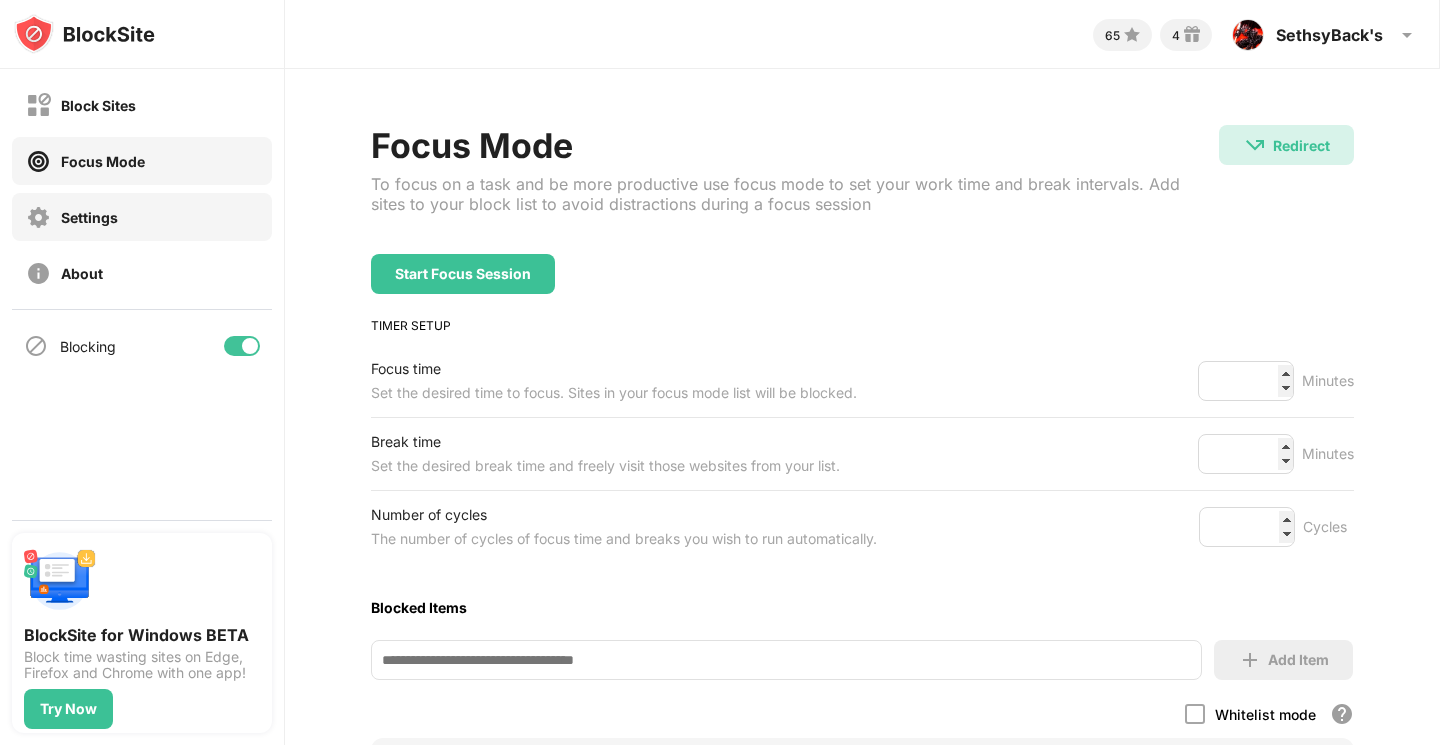 drag, startPoint x: 121, startPoint y: 214, endPoint x: 122, endPoint y: 224, distance: 10.049875 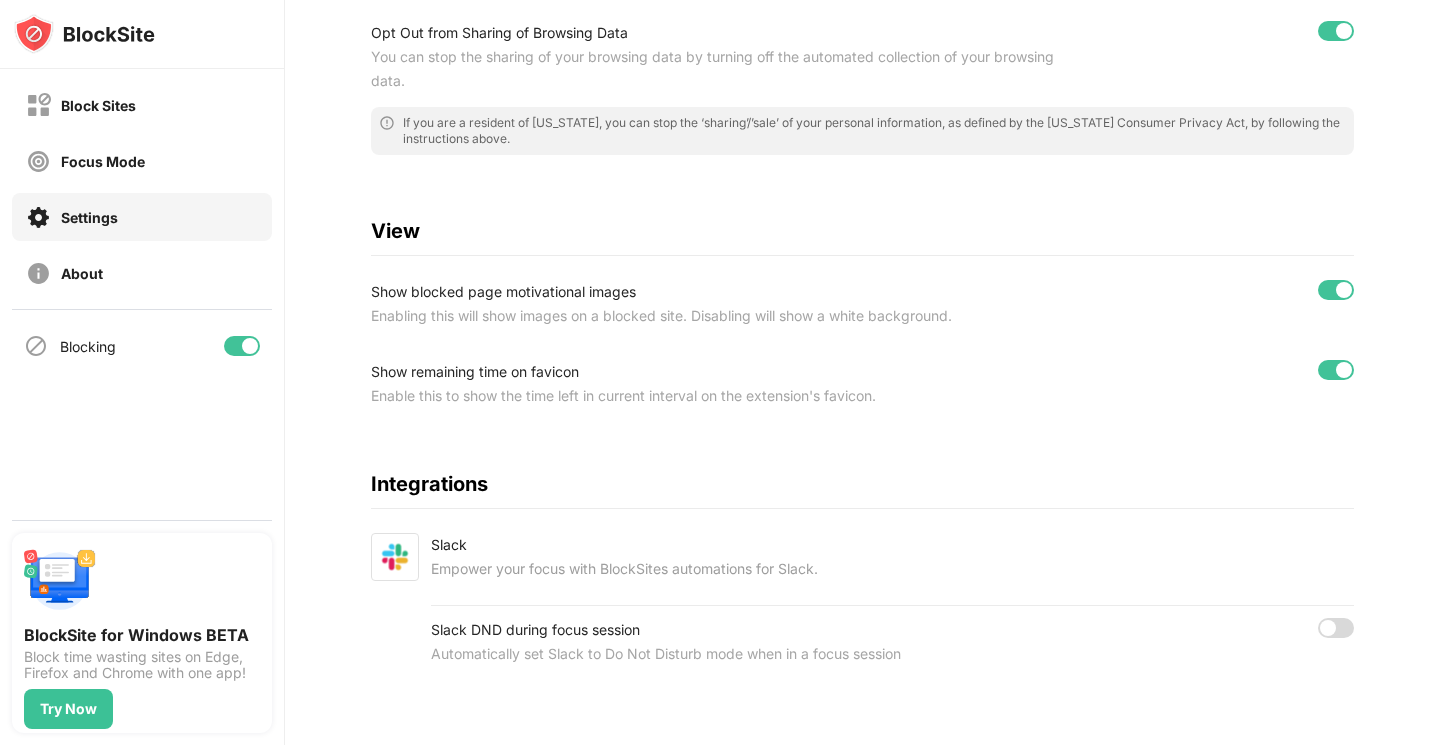scroll, scrollTop: 351, scrollLeft: 0, axis: vertical 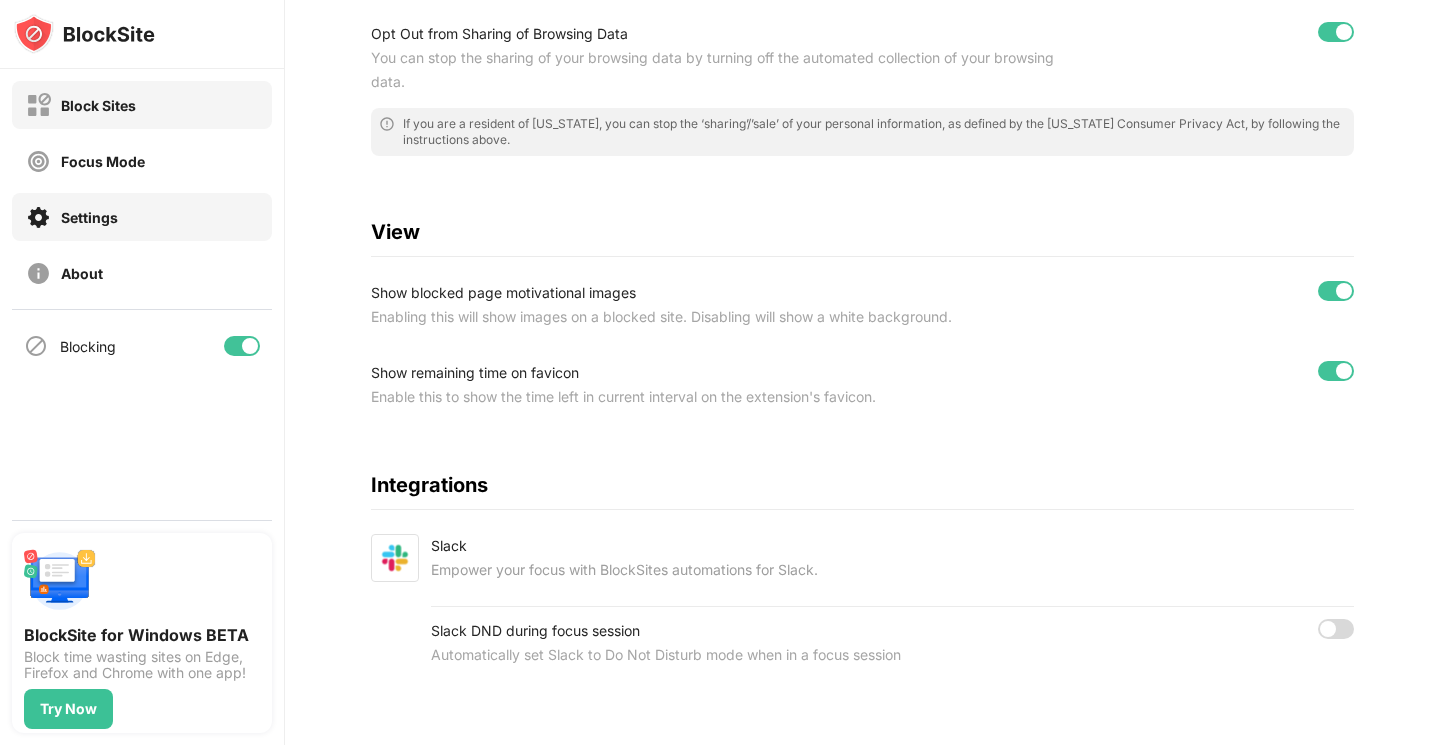 click on "Block Sites" at bounding box center (98, 105) 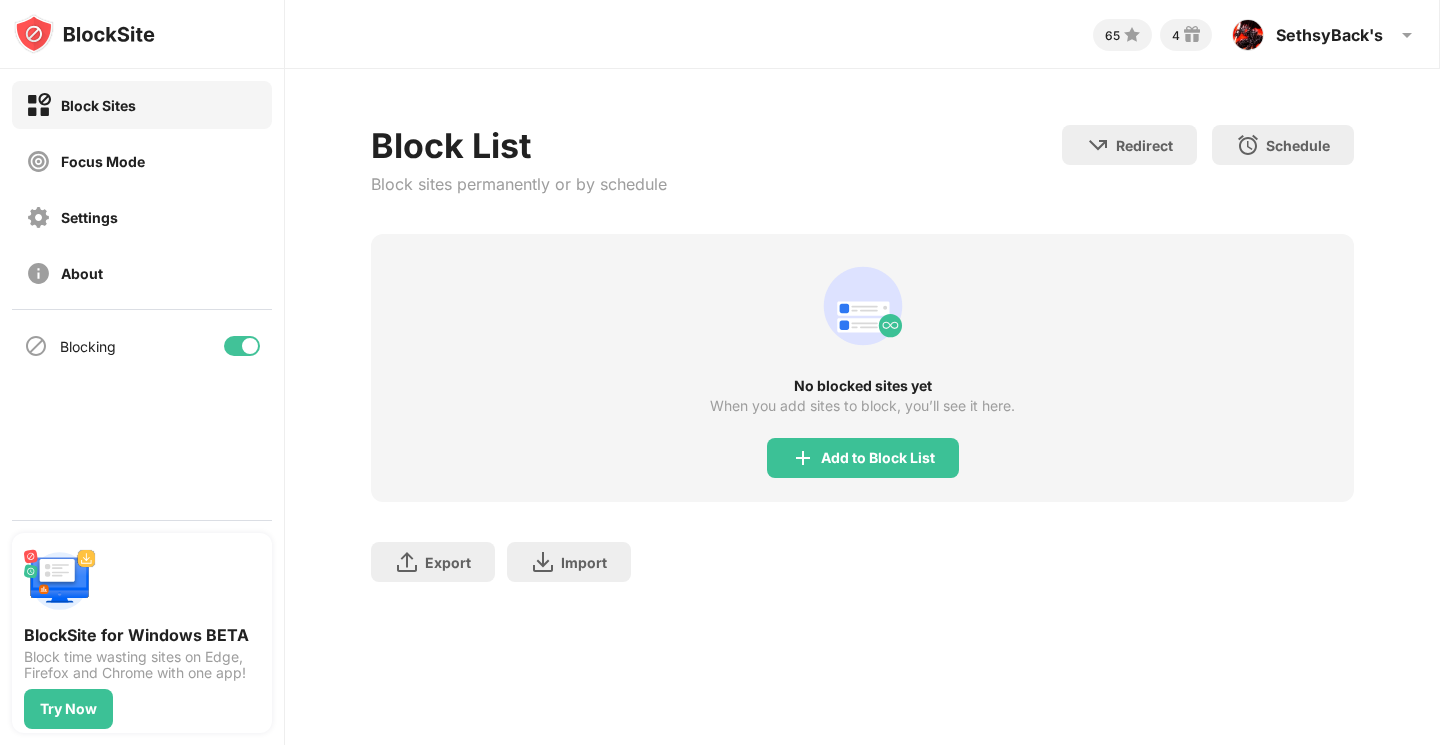 scroll, scrollTop: 0, scrollLeft: 0, axis: both 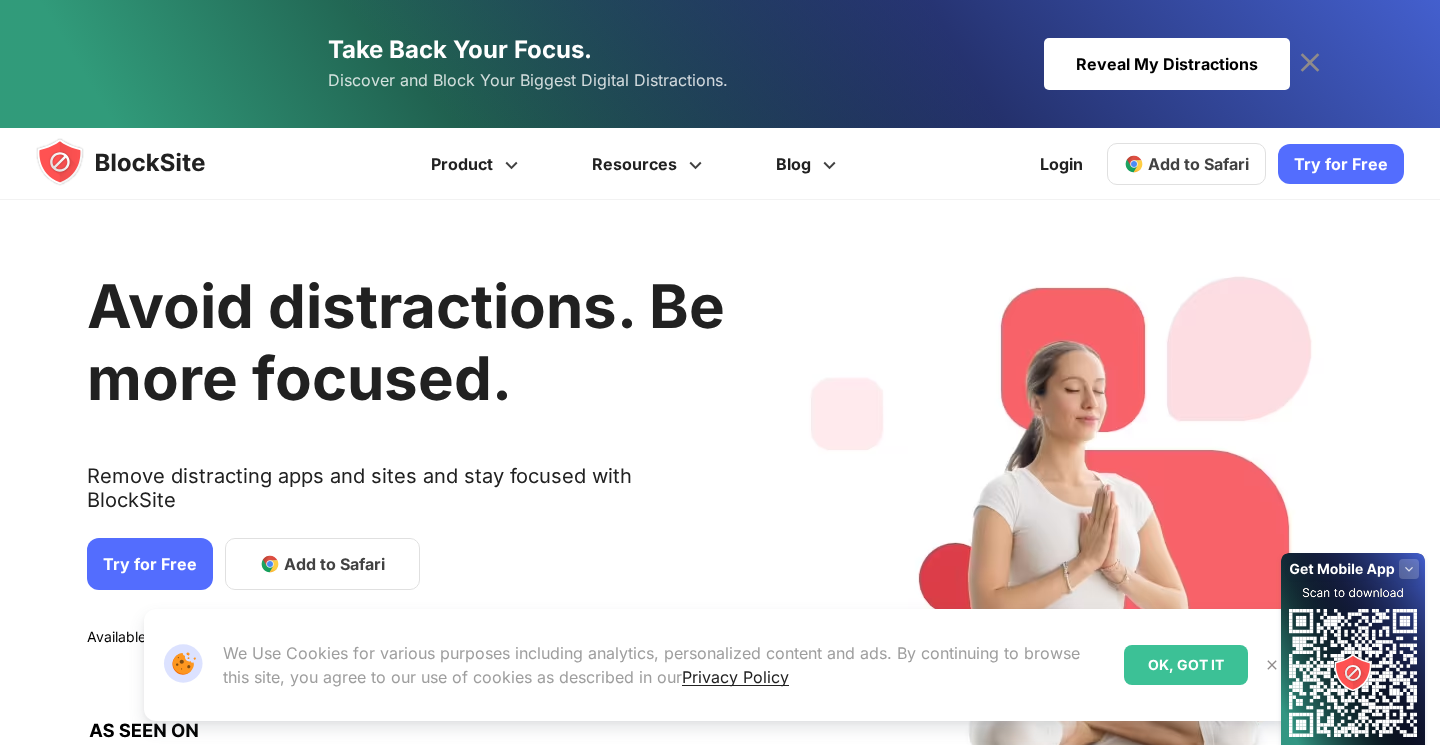 click on "Avoid distractions. Be more focused." at bounding box center [406, 342] 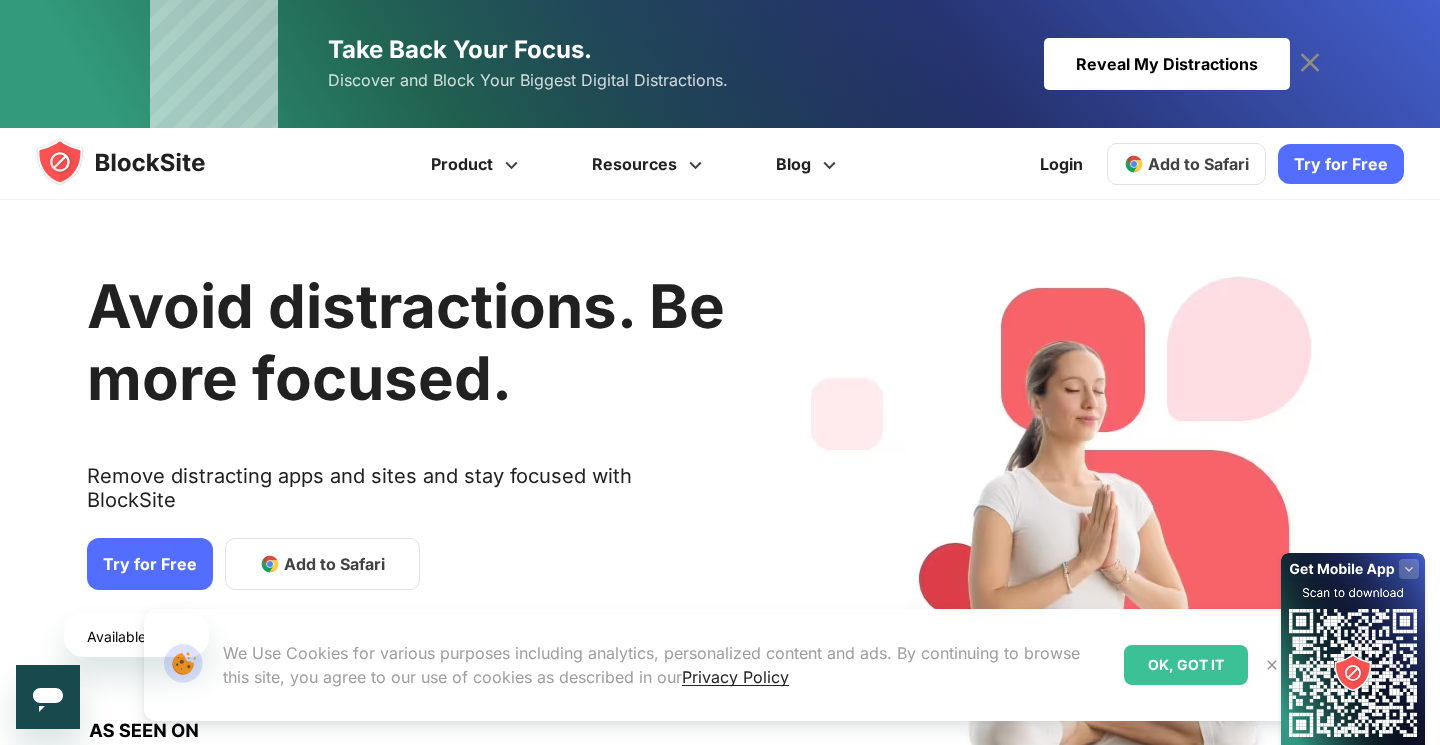 scroll, scrollTop: 0, scrollLeft: 0, axis: both 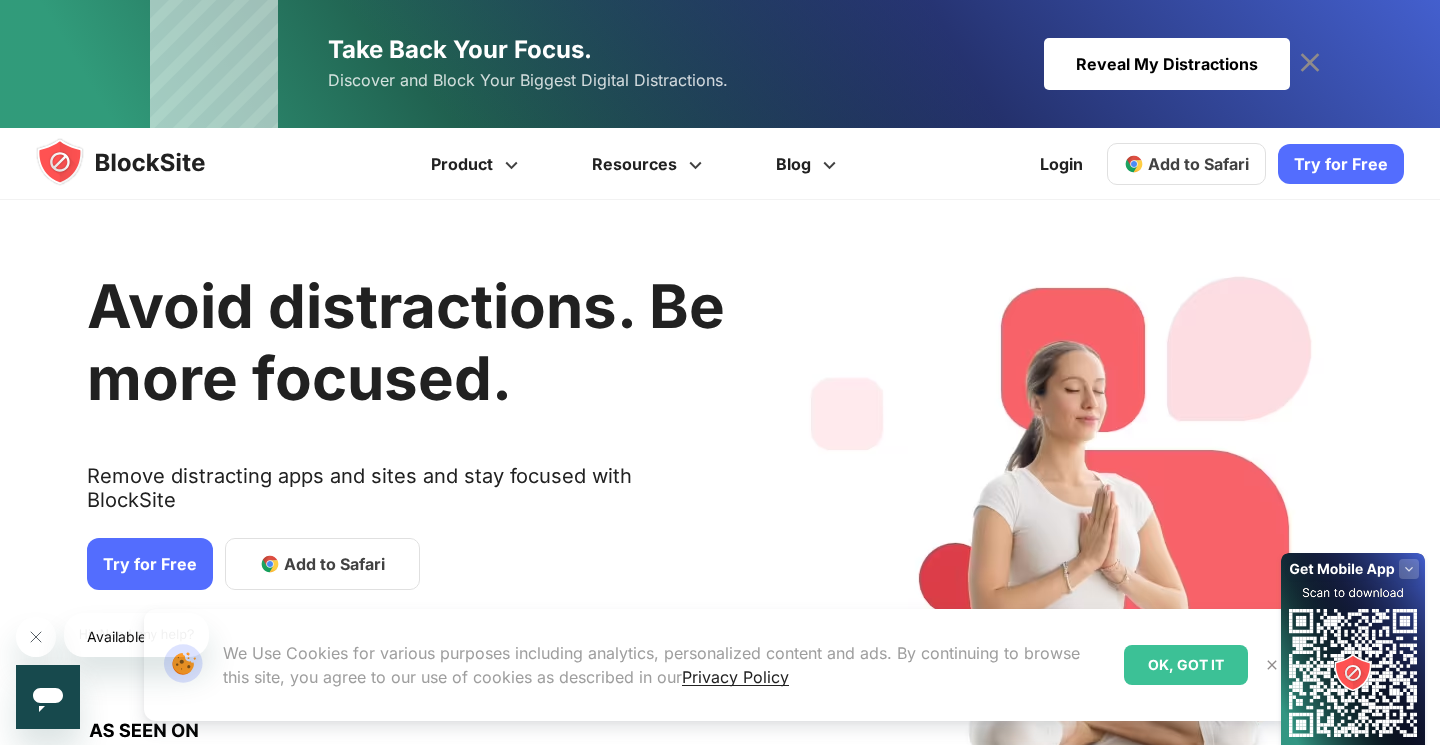 click on "Add to Safari" at bounding box center (1198, 164) 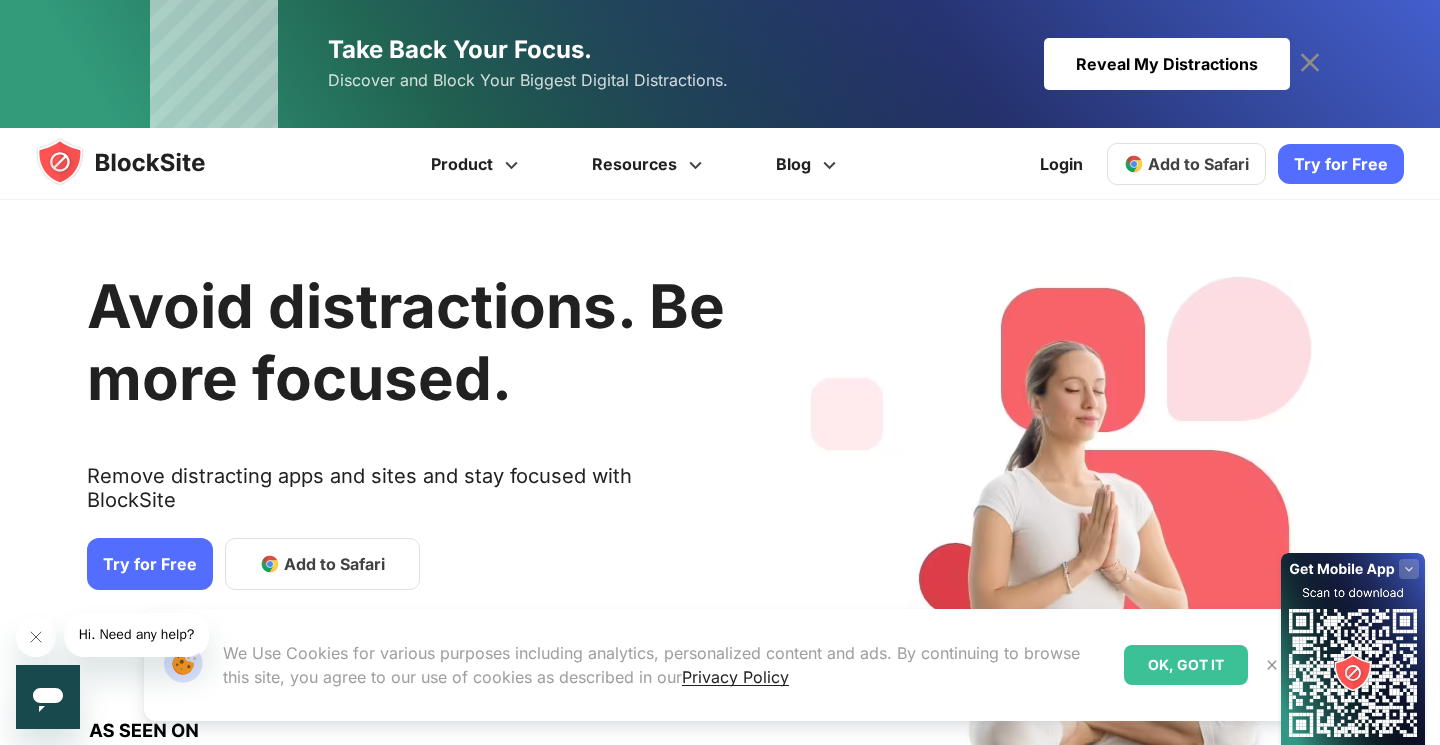 click on "Try for Free" at bounding box center (150, 564) 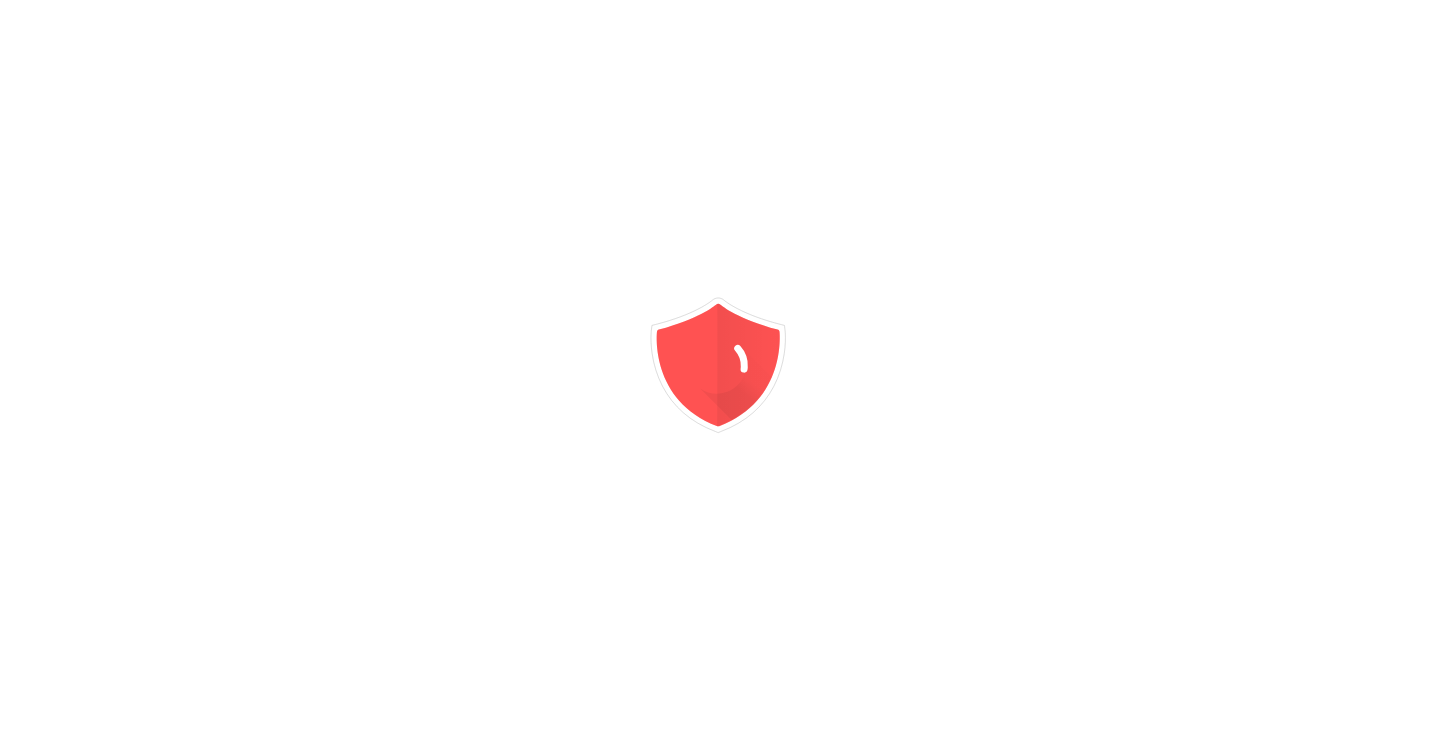 scroll, scrollTop: 0, scrollLeft: 0, axis: both 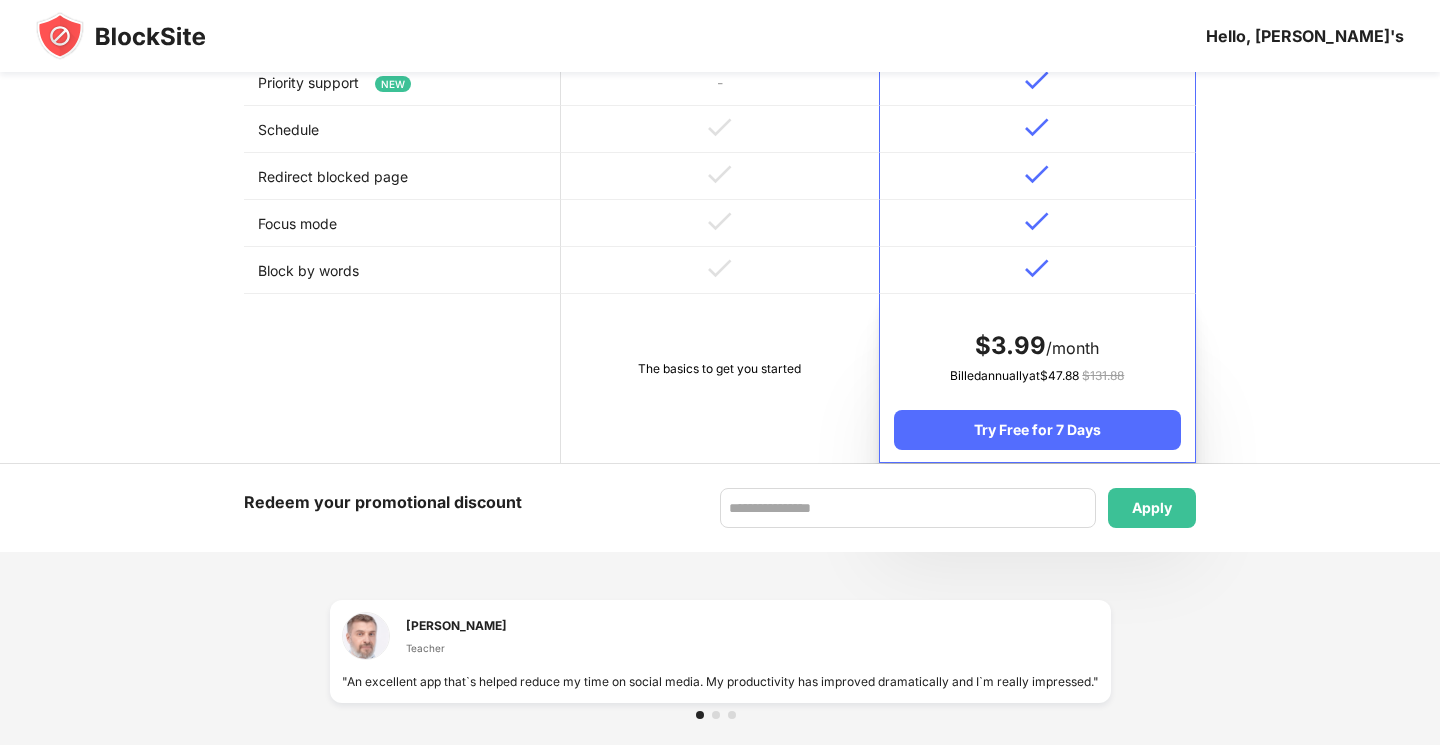 click on "The basics to get you started" at bounding box center [719, 378] 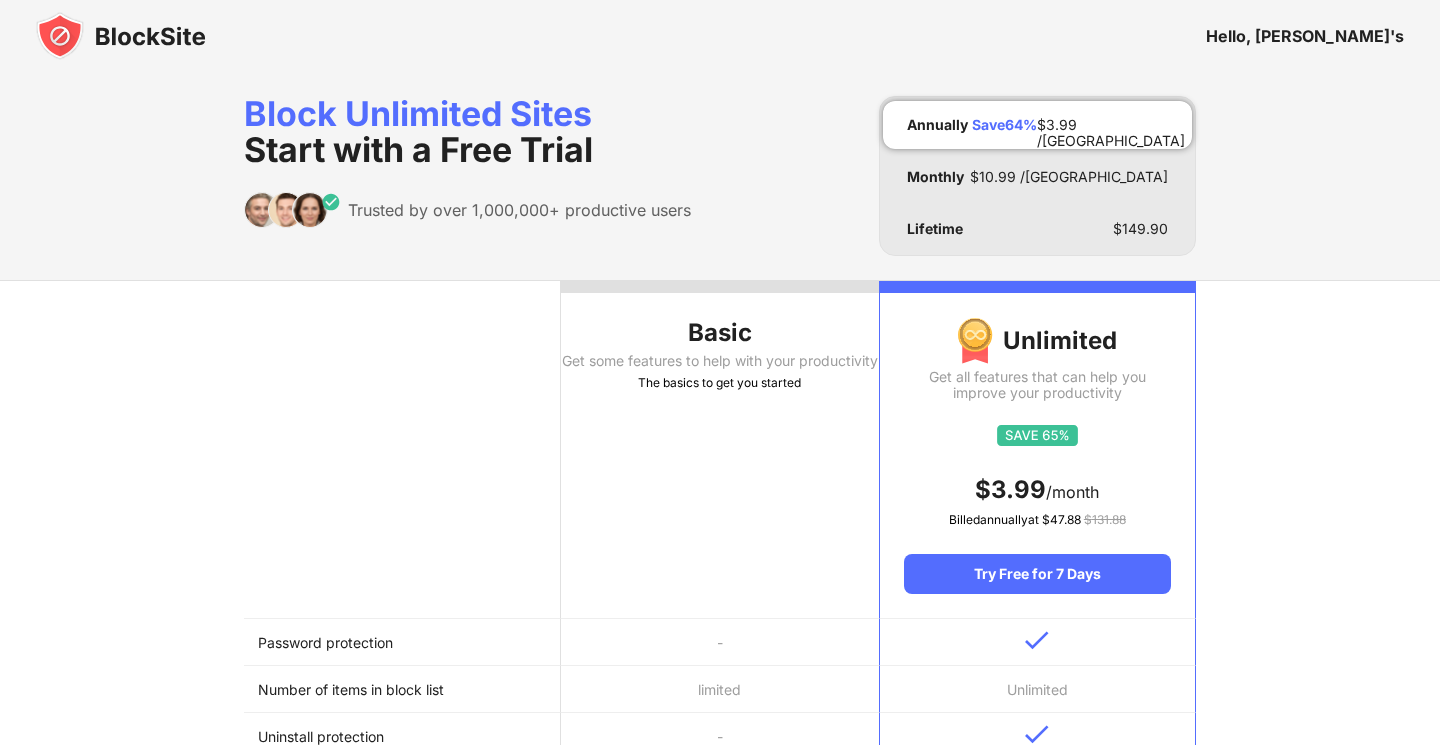 scroll, scrollTop: -2, scrollLeft: 0, axis: vertical 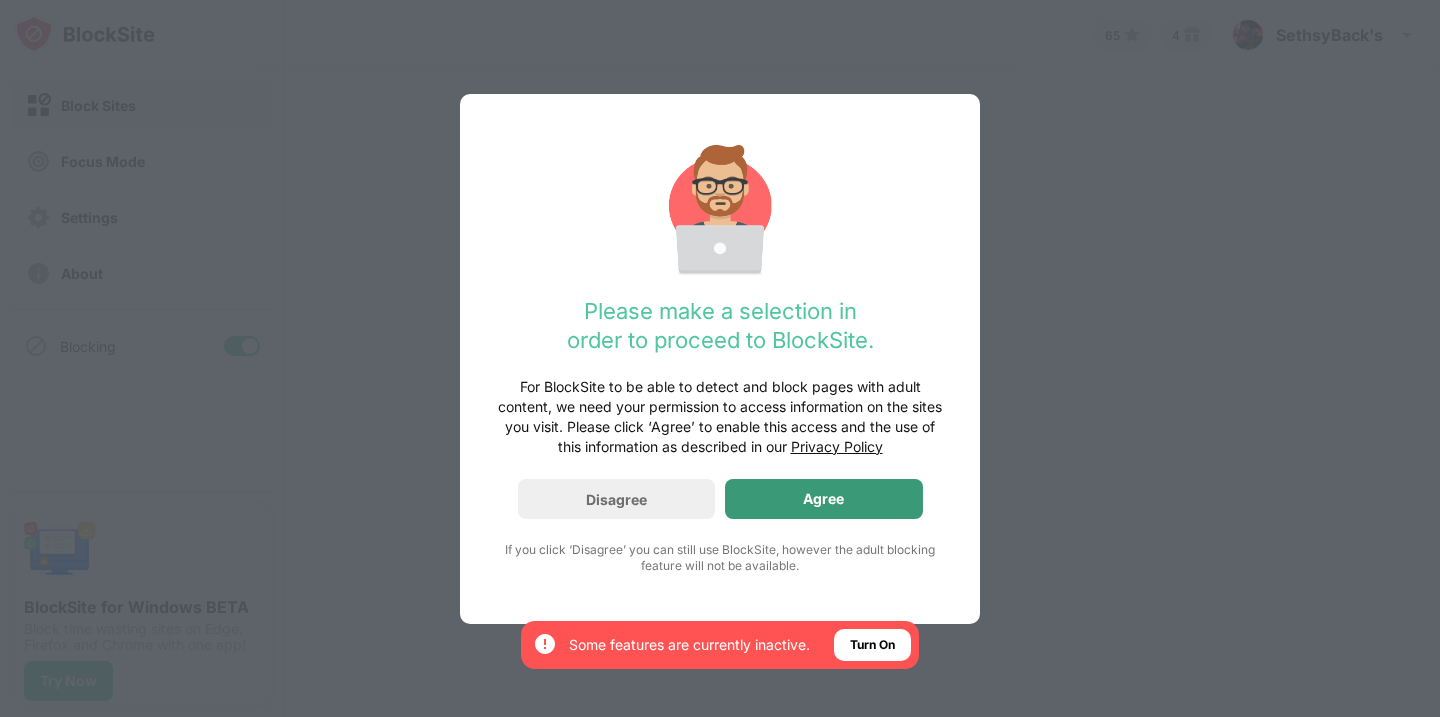 click on "Agree" at bounding box center [823, 499] 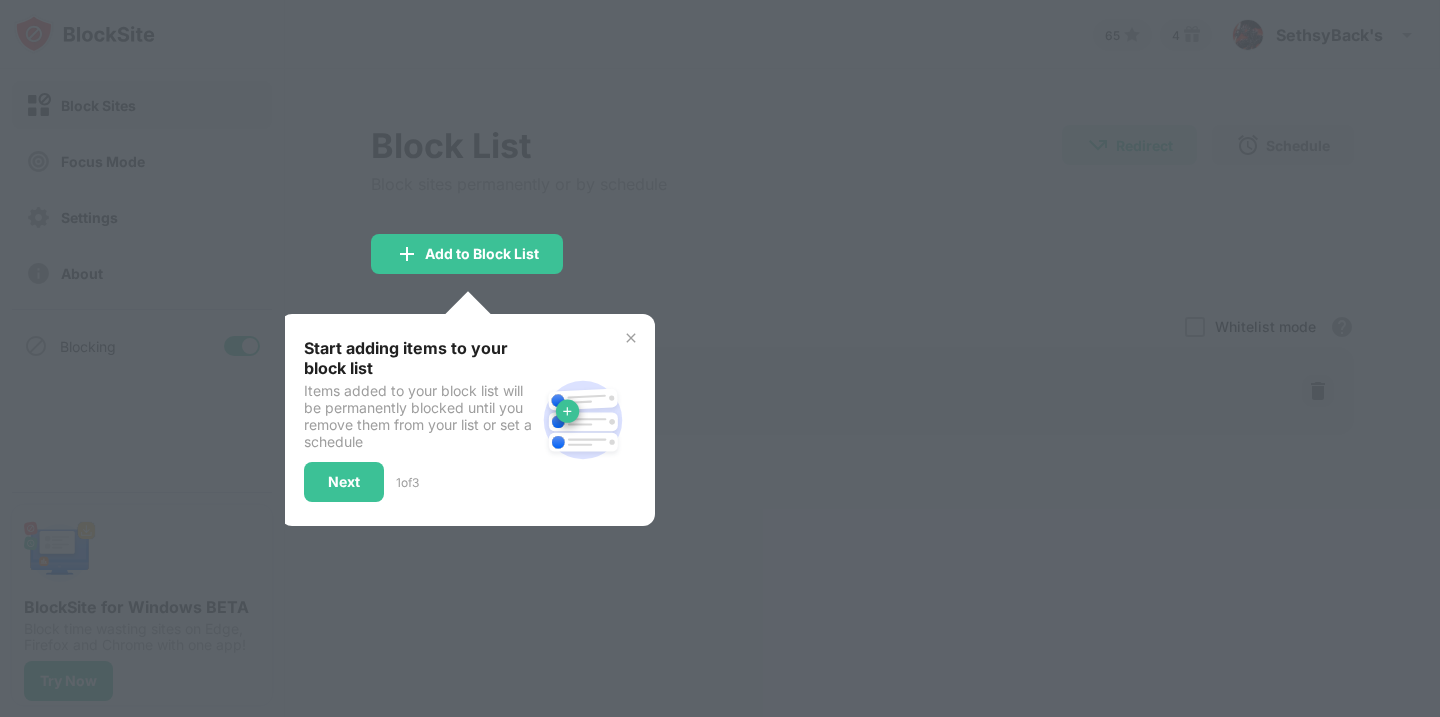 click at bounding box center (631, 338) 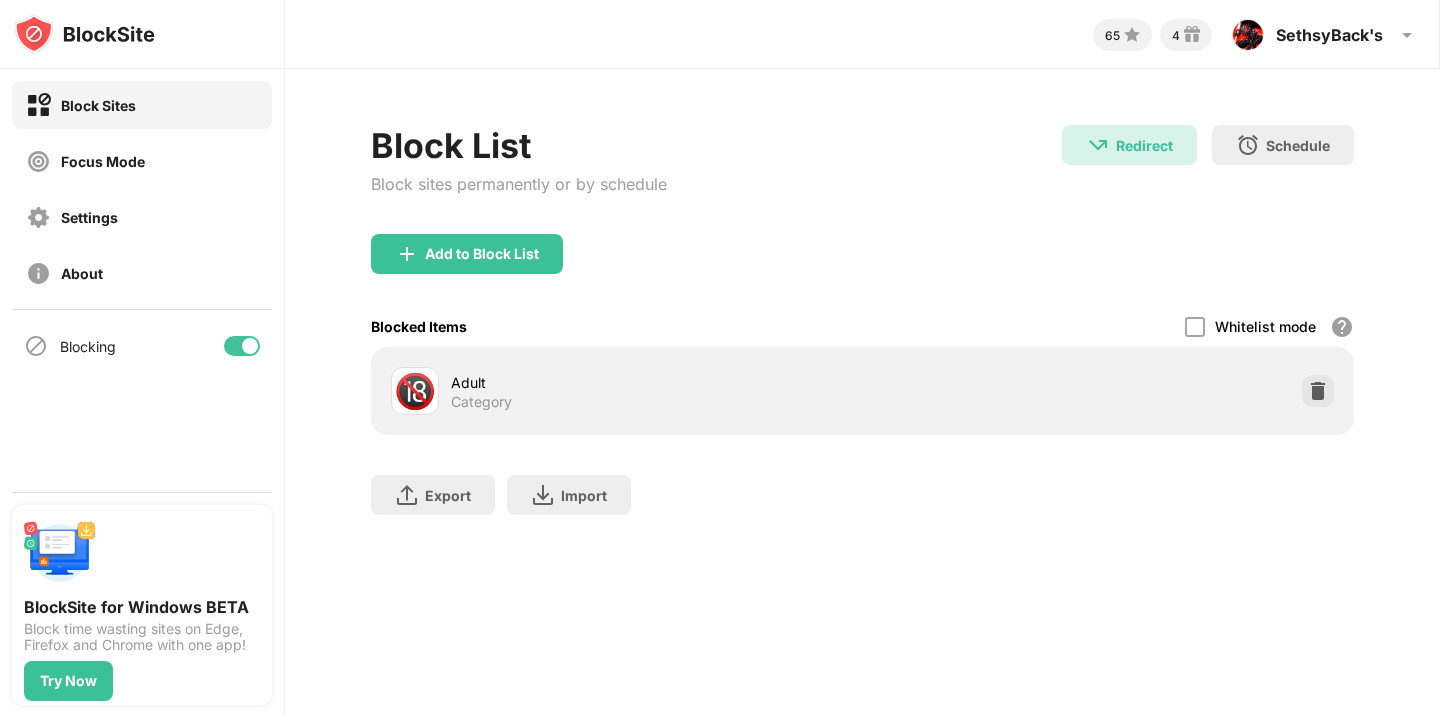 scroll, scrollTop: 0, scrollLeft: 0, axis: both 